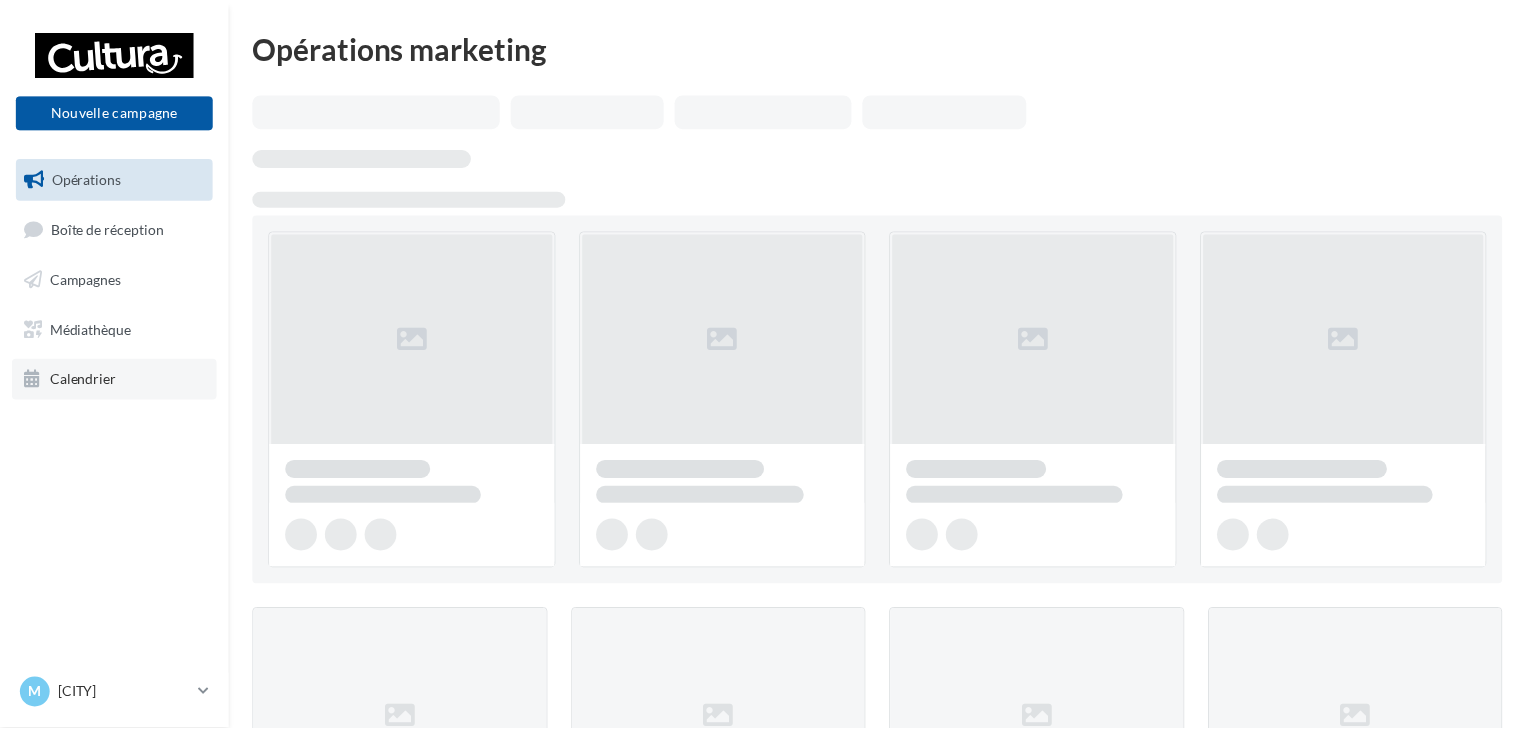 scroll, scrollTop: 0, scrollLeft: 0, axis: both 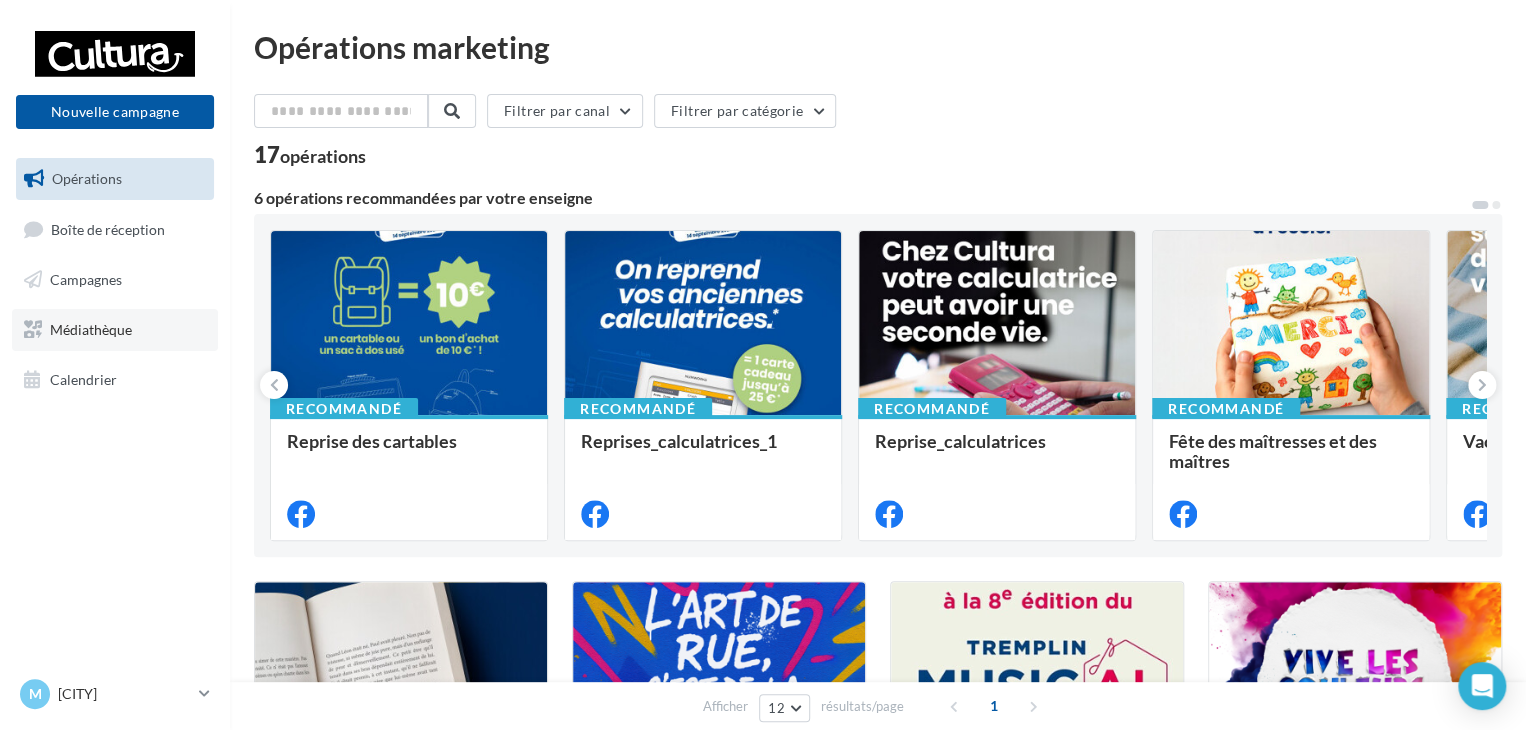 click on "Médiathèque" at bounding box center (91, 329) 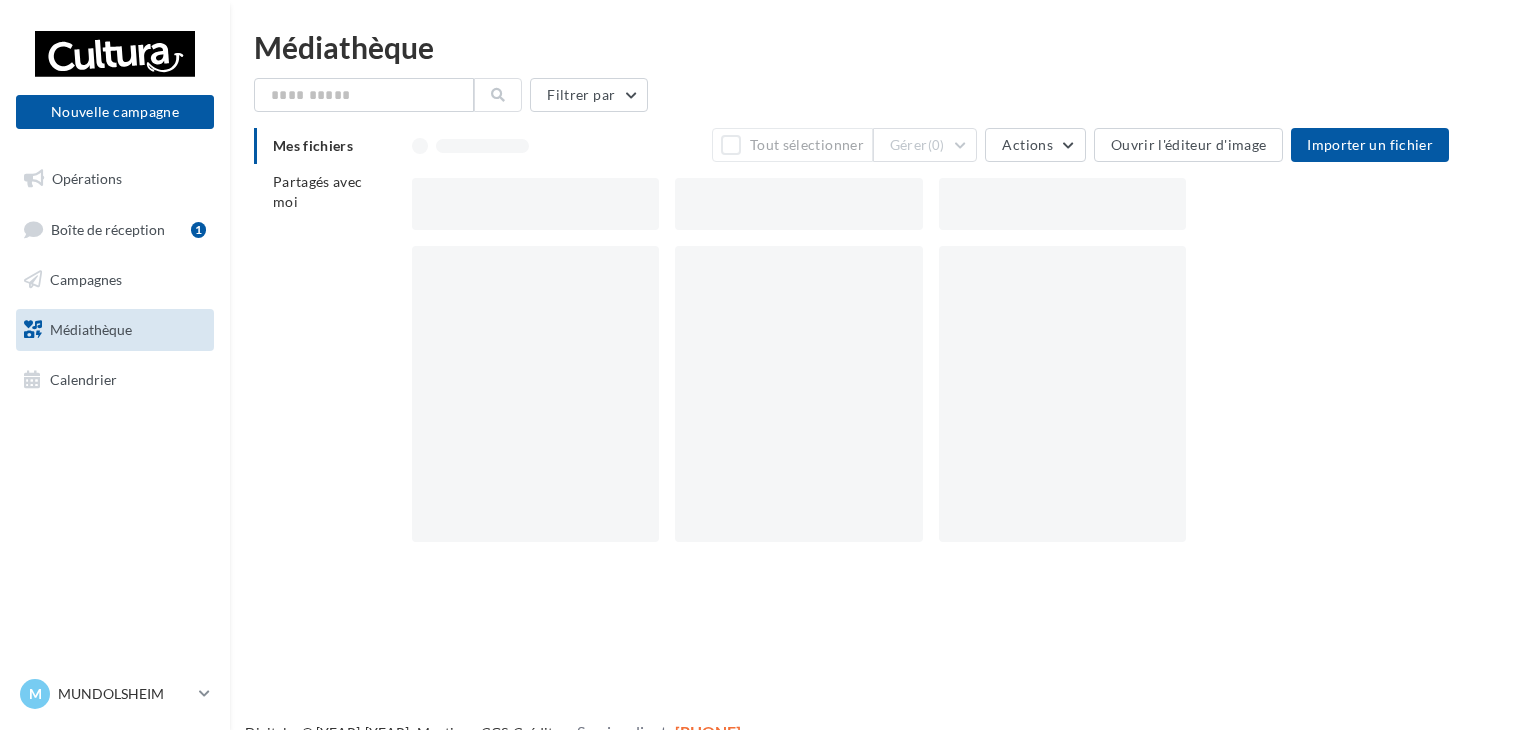 scroll, scrollTop: 0, scrollLeft: 0, axis: both 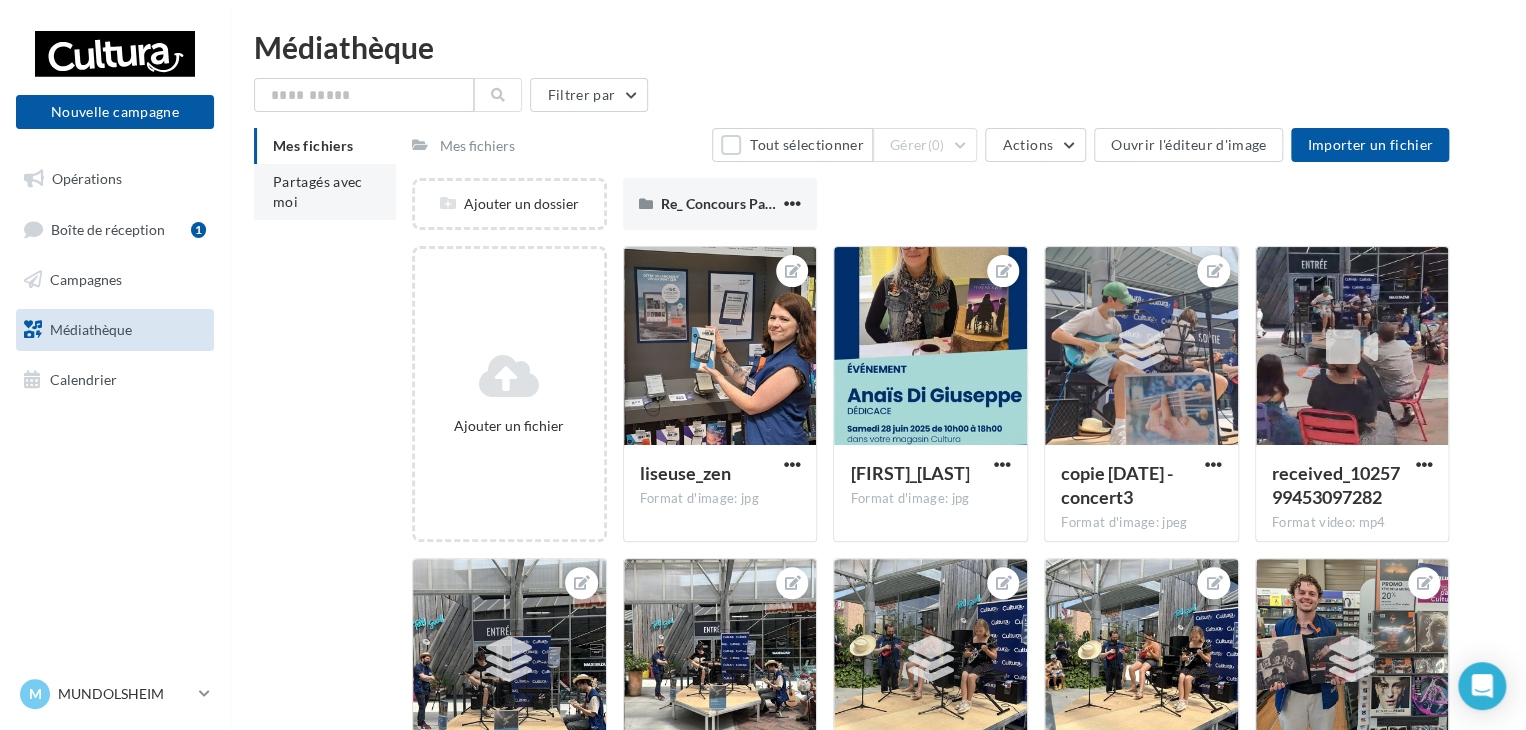 click on "Partagés avec moi" at bounding box center [325, 192] 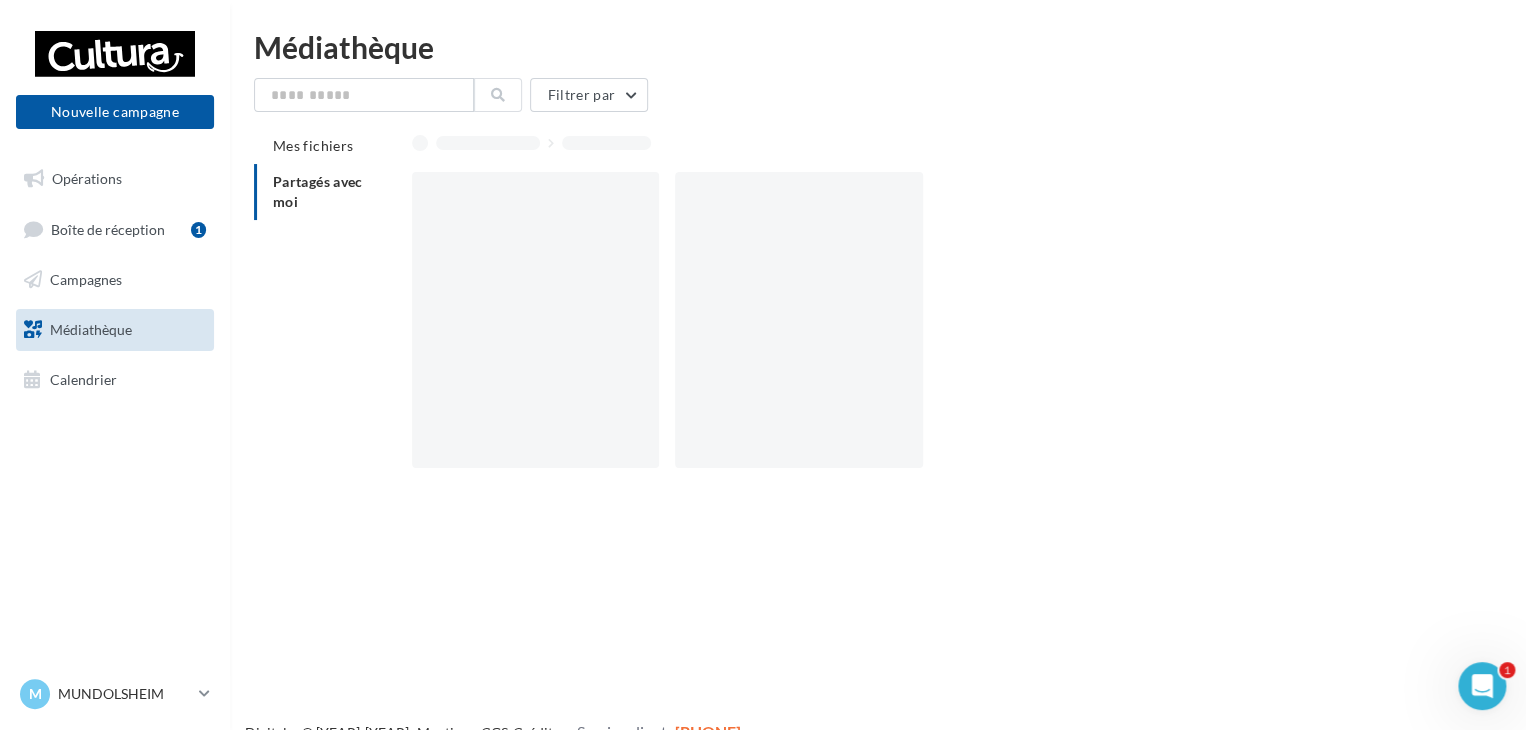 scroll, scrollTop: 0, scrollLeft: 0, axis: both 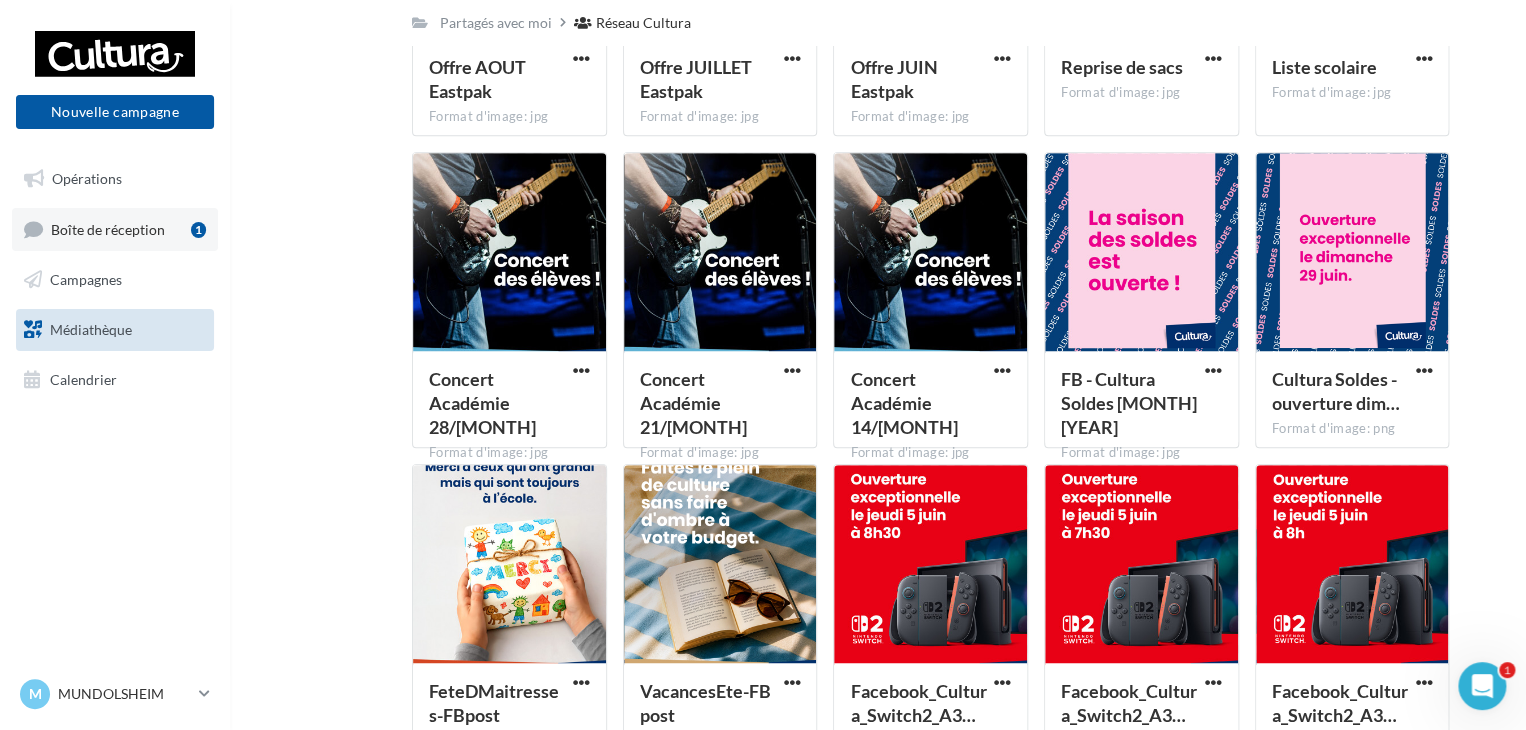 click on "Boîte de réception
1" at bounding box center [115, 229] 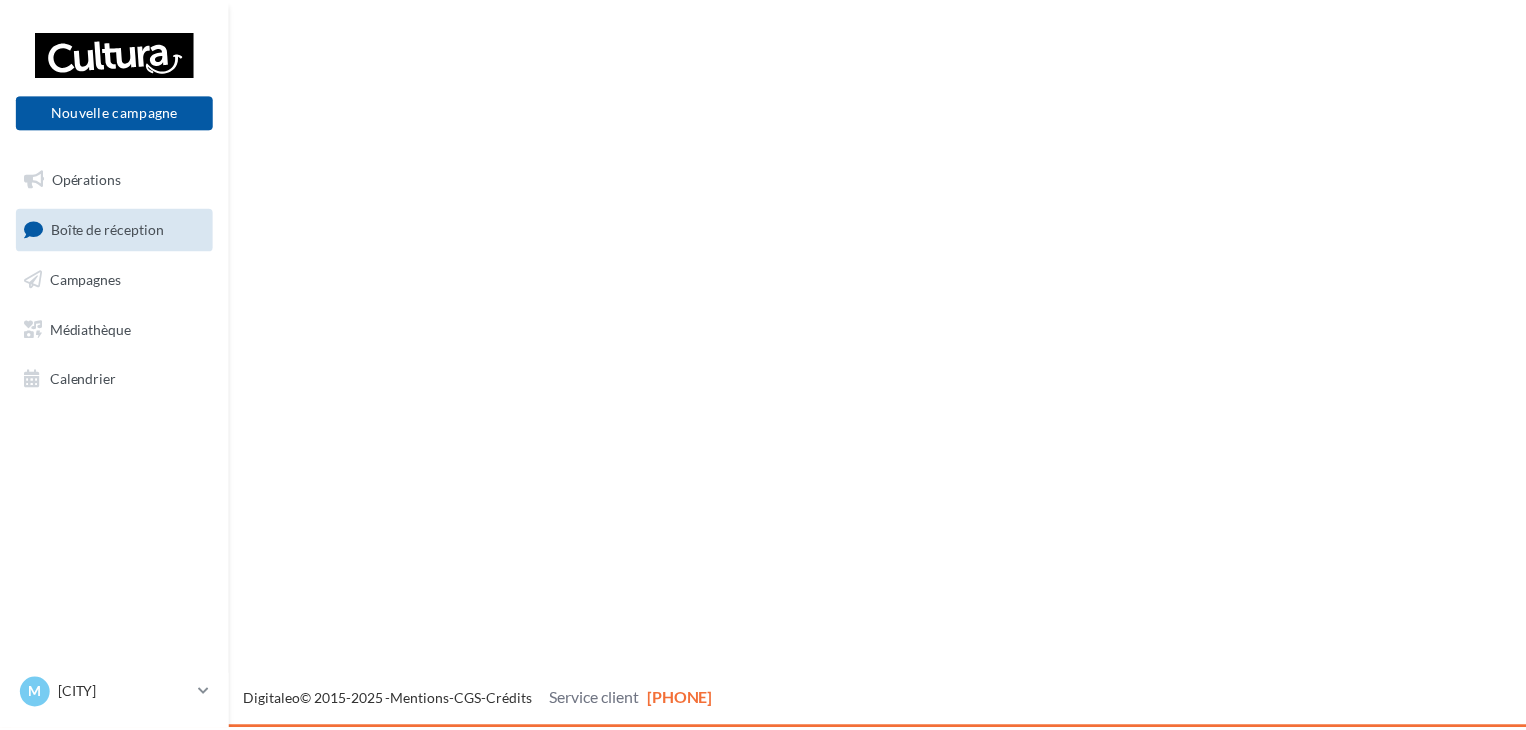 scroll, scrollTop: 0, scrollLeft: 0, axis: both 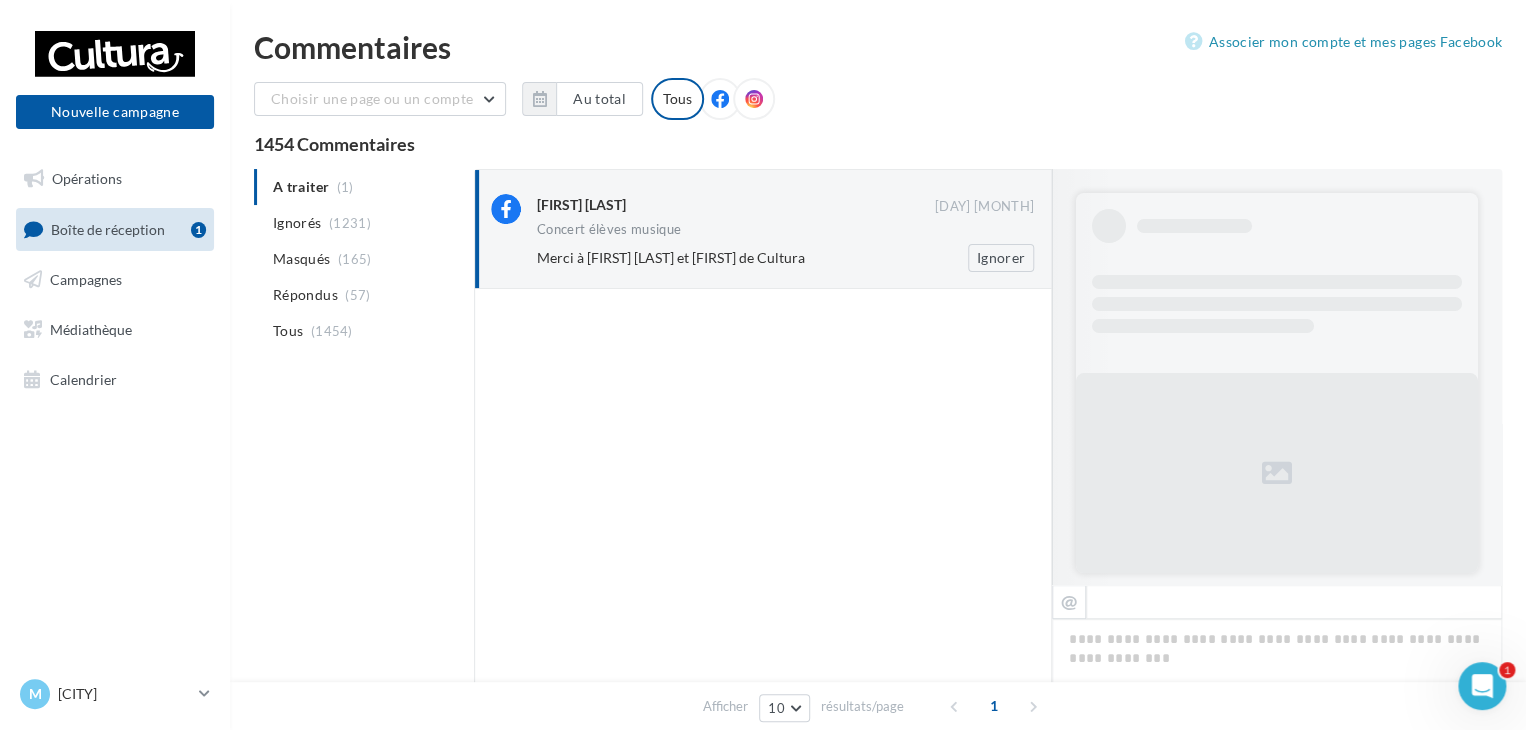 click on "Cécile Schlaflang" at bounding box center (736, 204) 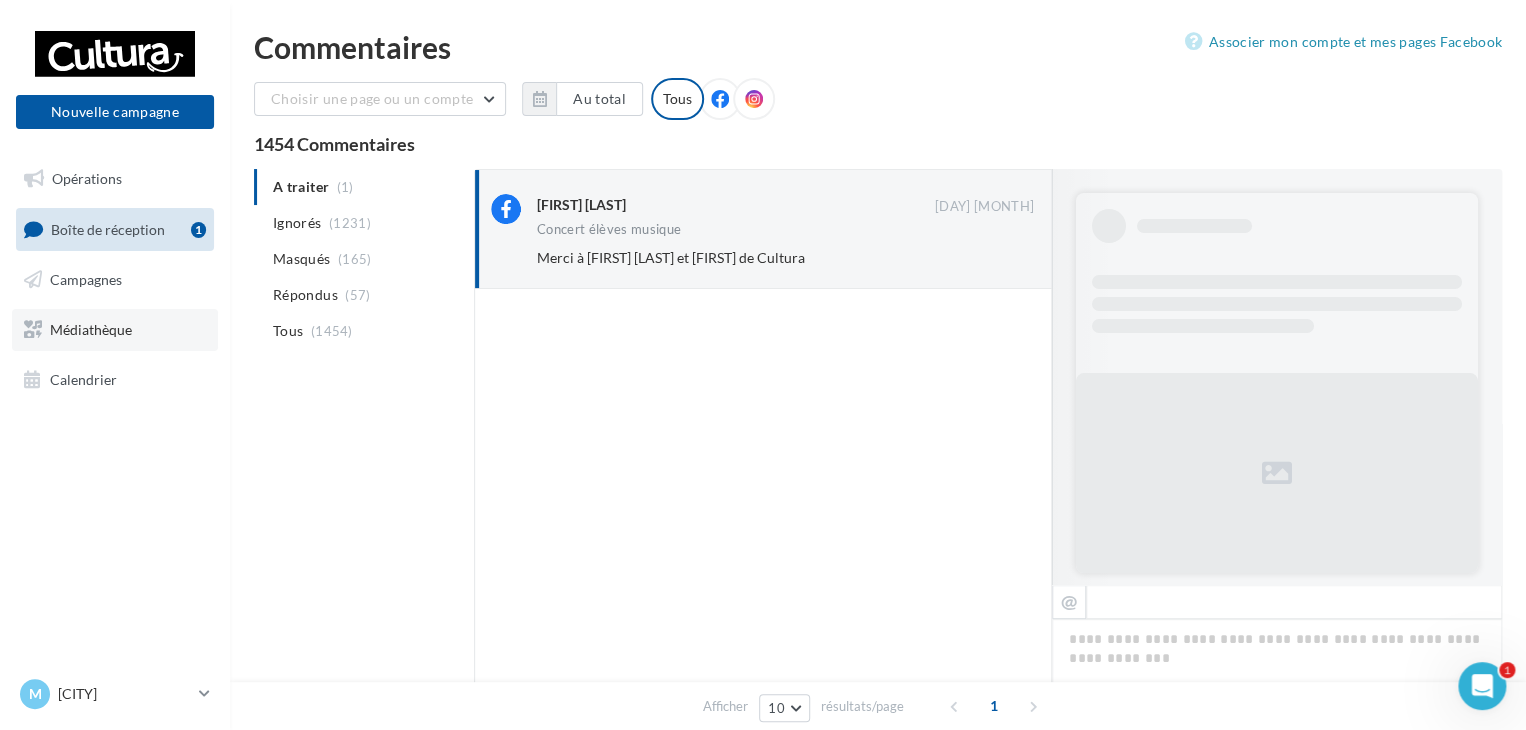 click on "Médiathèque" at bounding box center (91, 329) 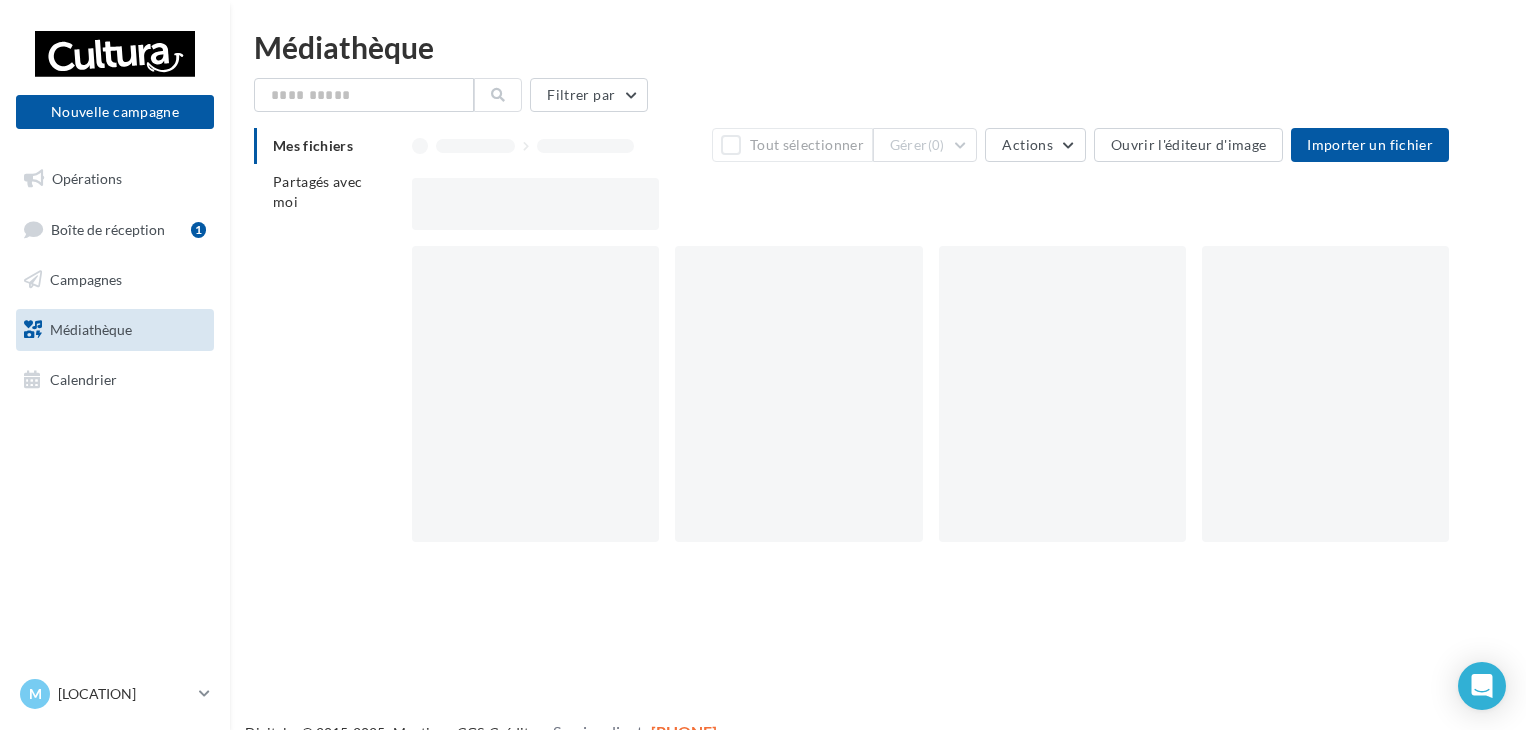 scroll, scrollTop: 0, scrollLeft: 0, axis: both 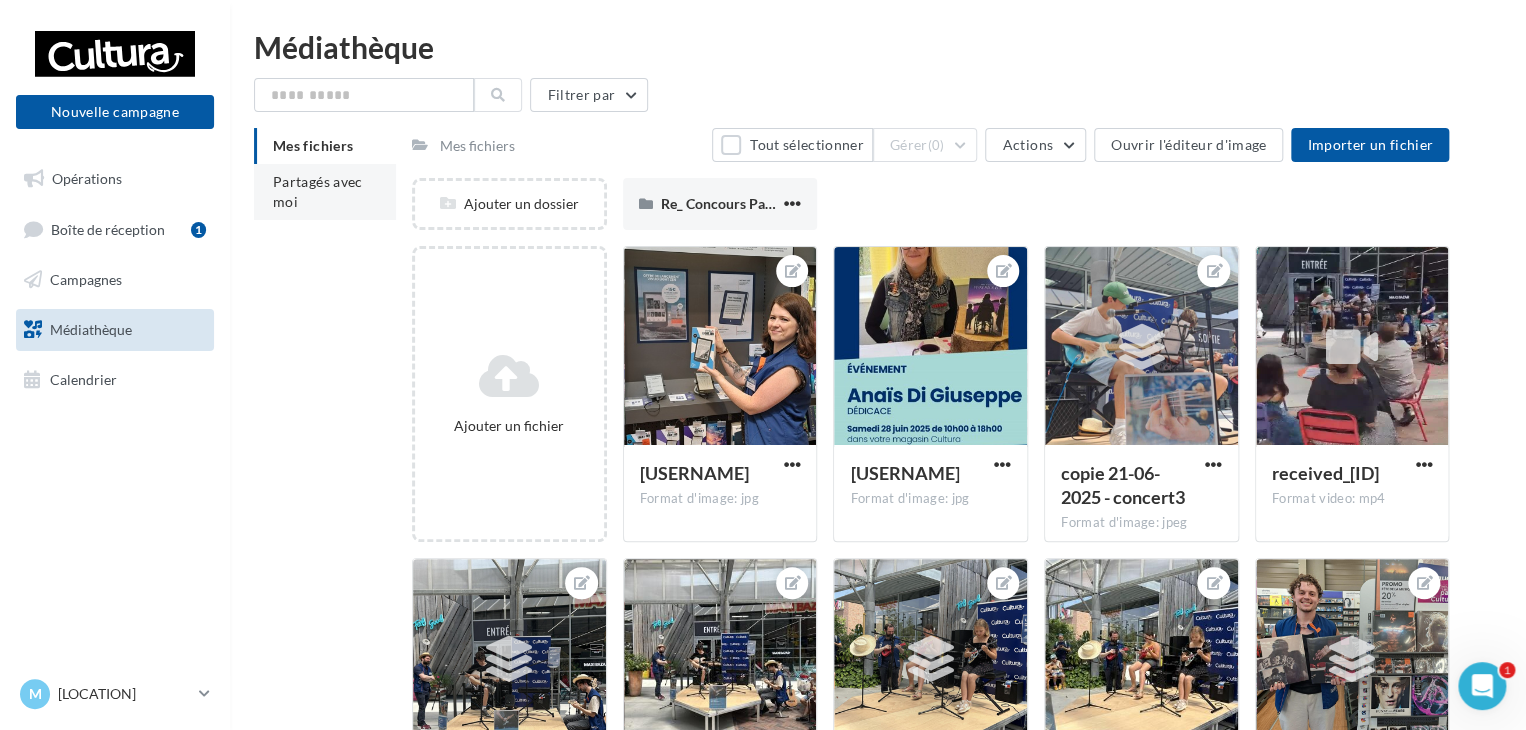 click on "Partagés avec moi" at bounding box center (325, 192) 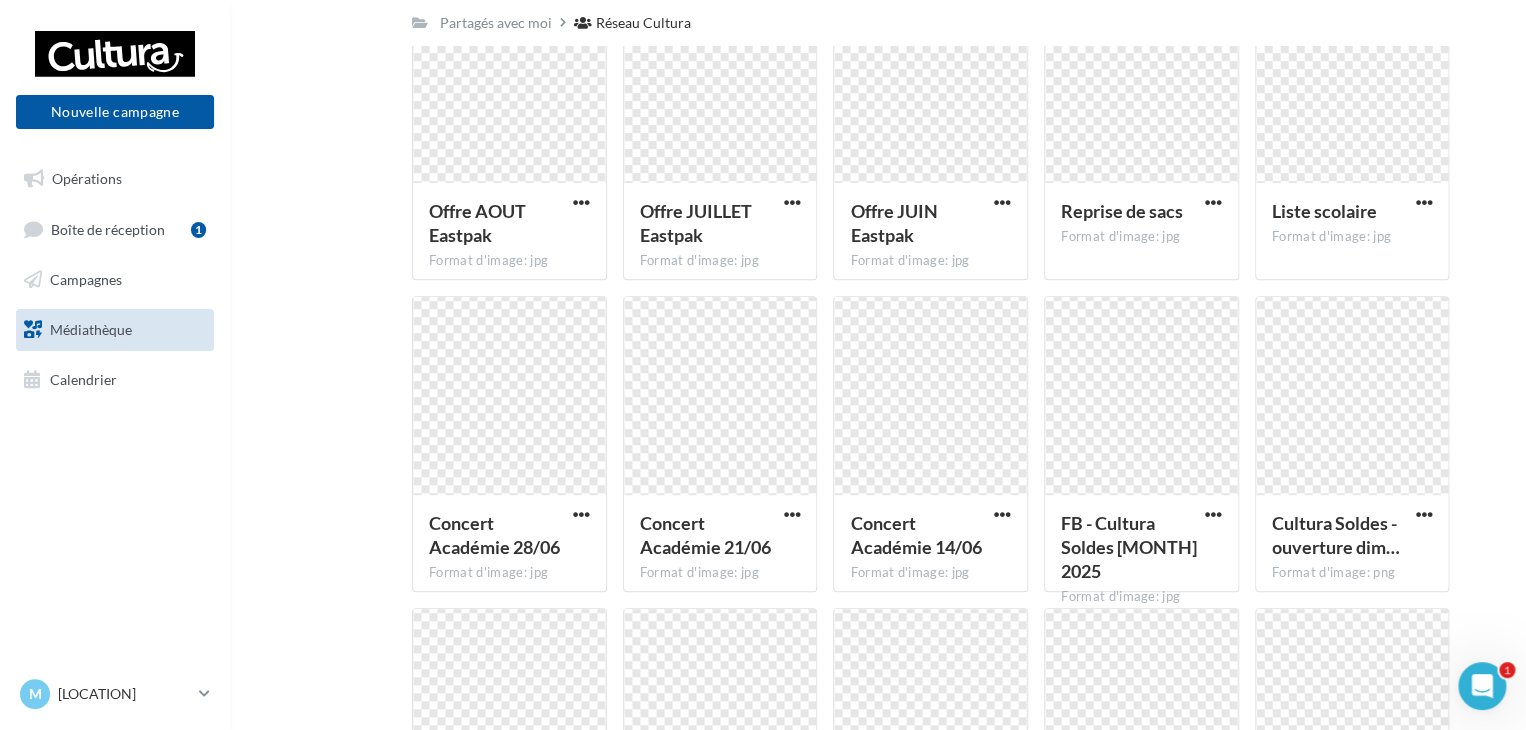 scroll, scrollTop: 0, scrollLeft: 0, axis: both 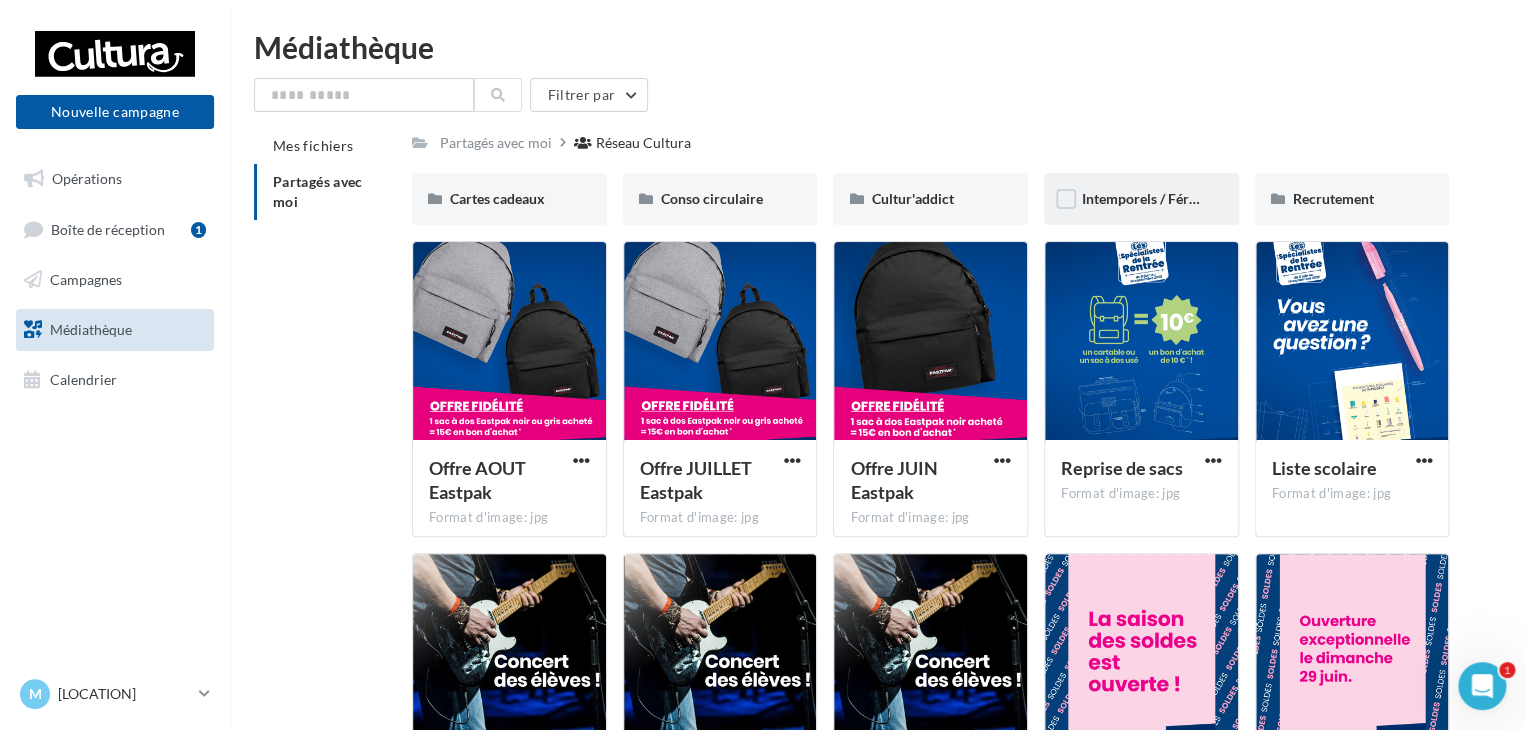 click on "Intemporels / Fériés" at bounding box center (509, 199) 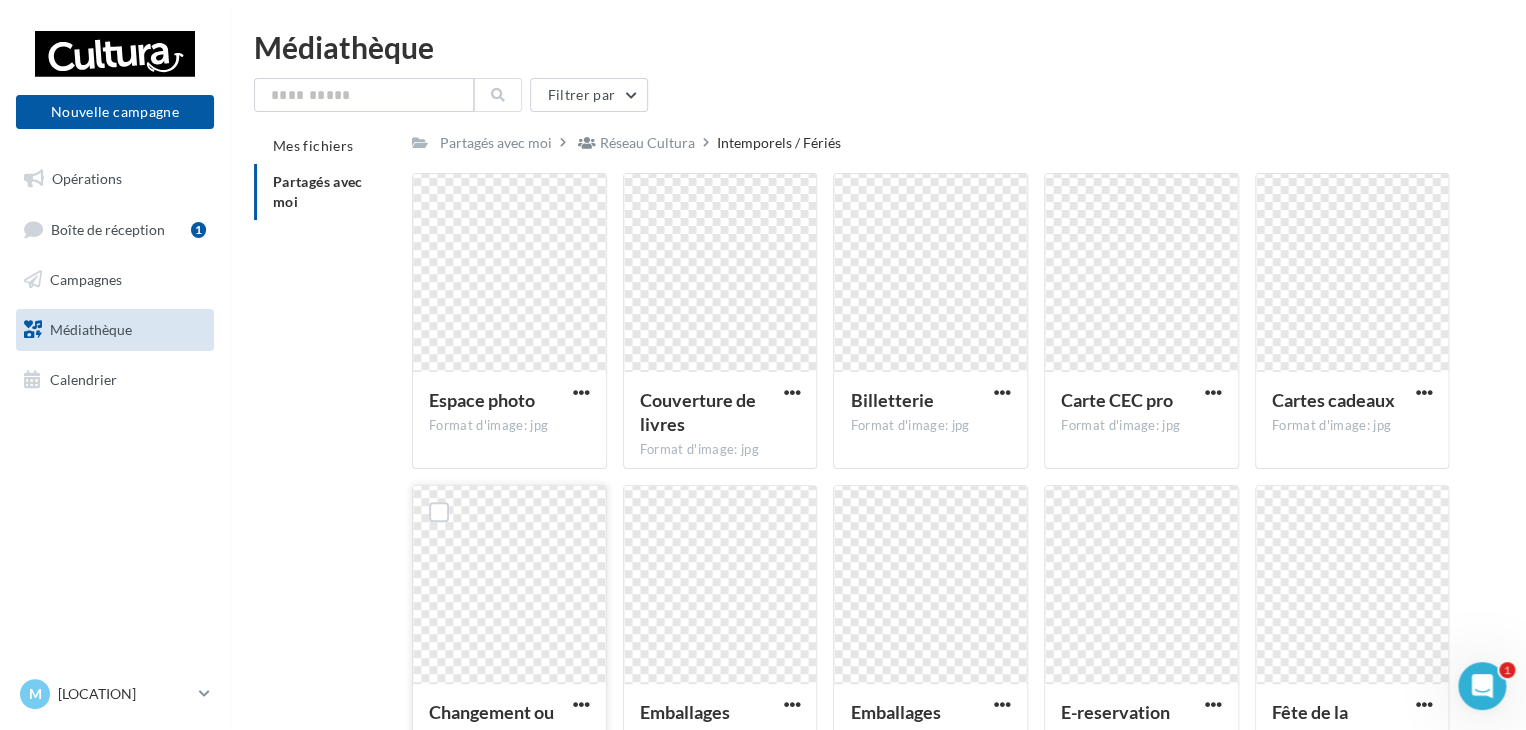 scroll, scrollTop: 200, scrollLeft: 0, axis: vertical 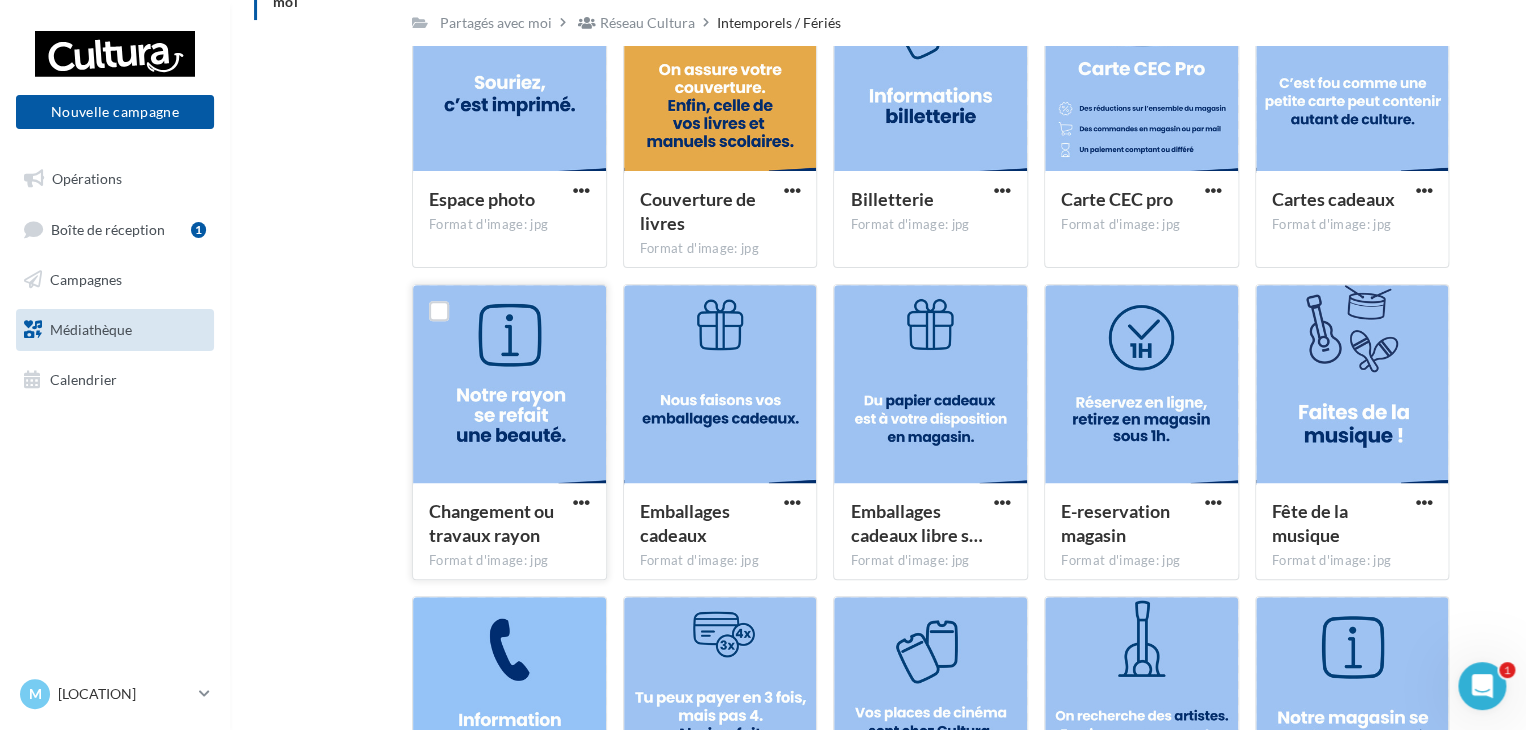 click at bounding box center [509, 73] 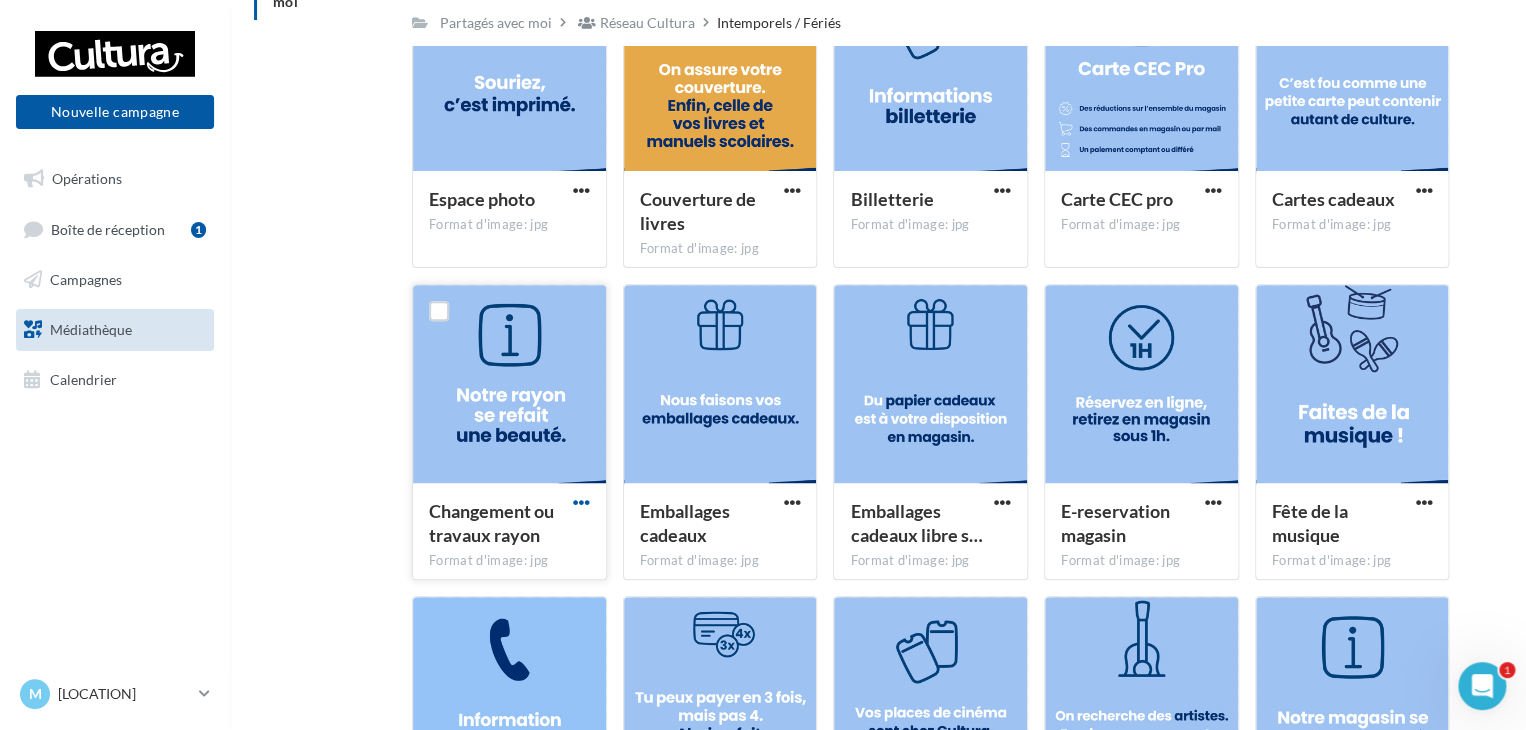 click at bounding box center (581, 190) 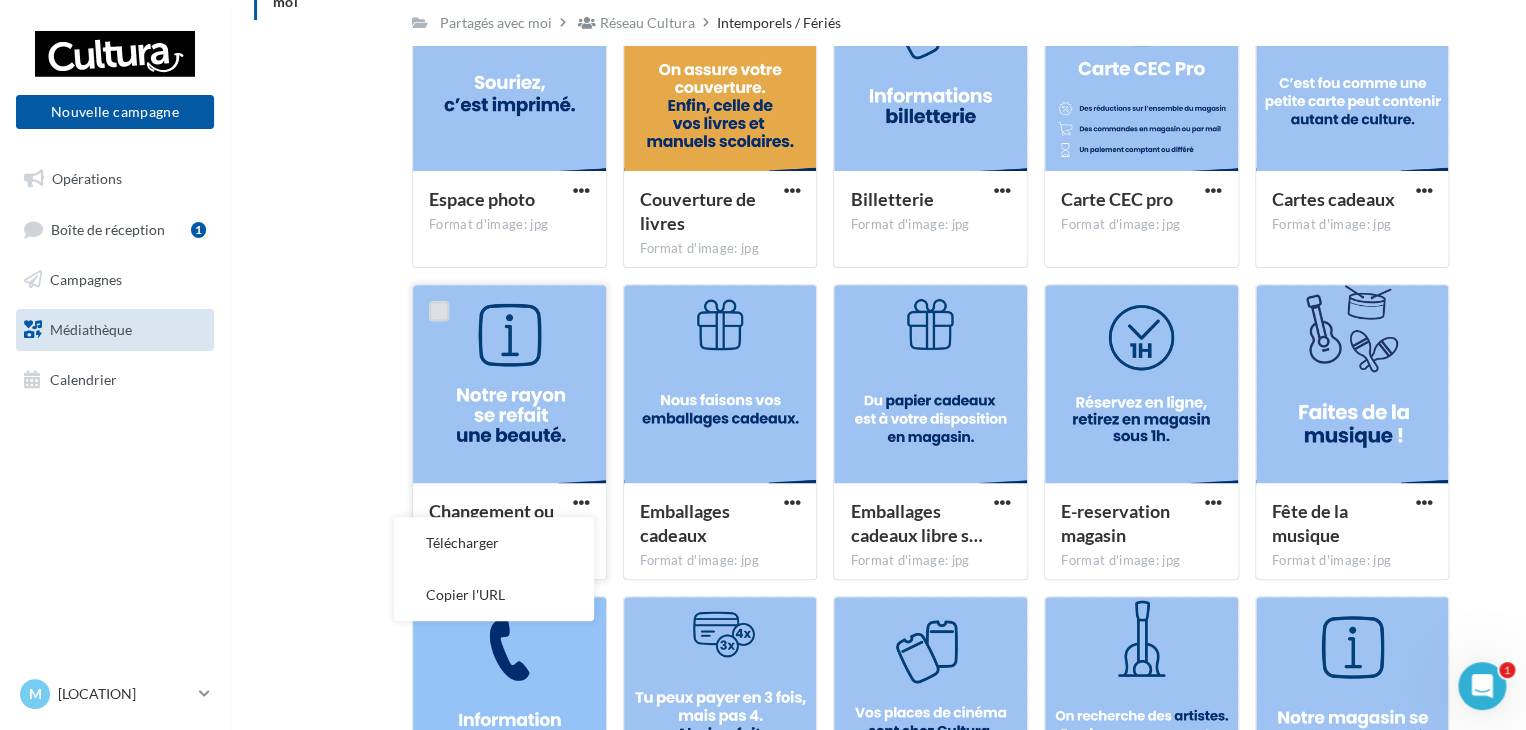 click at bounding box center (439, 311) 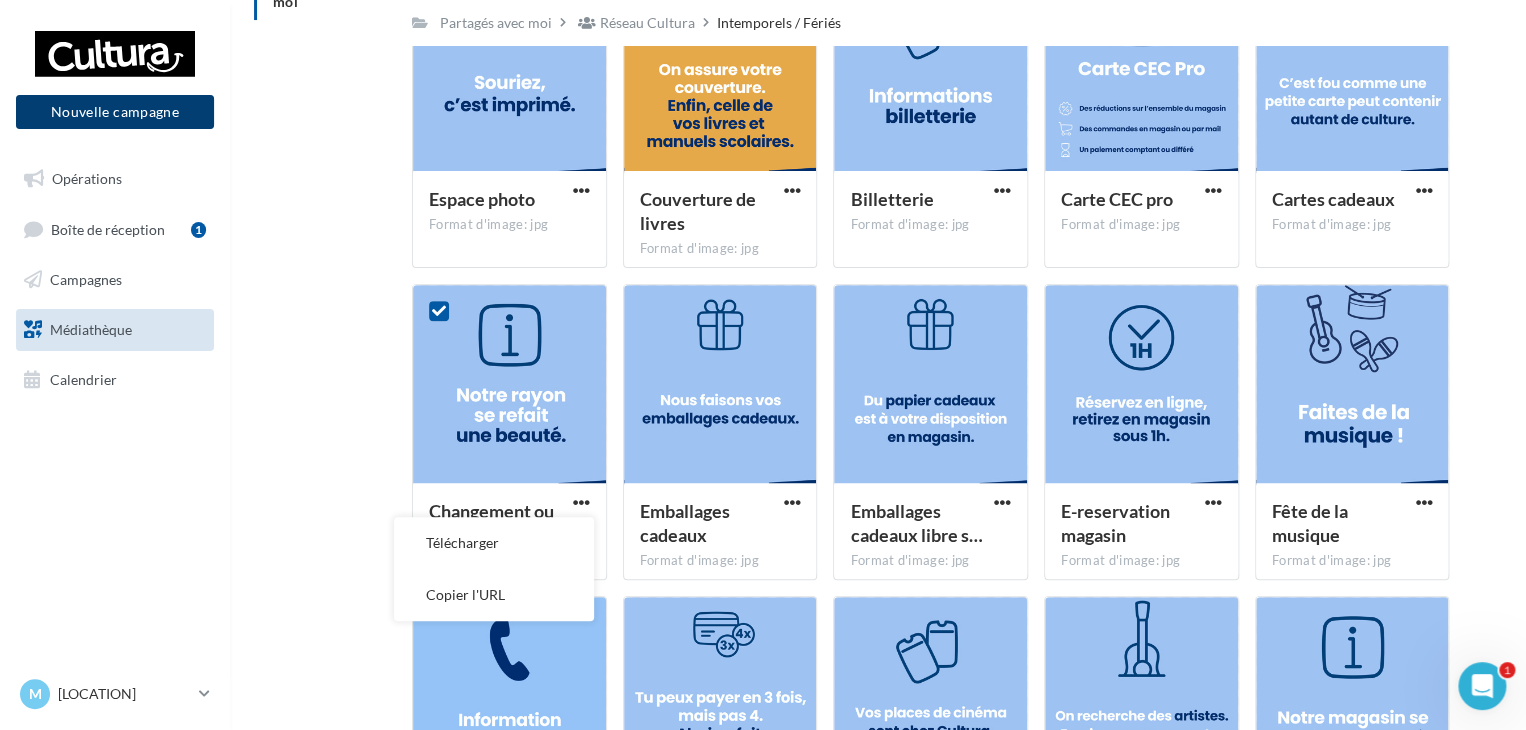 click on "Nouvelle campagne" at bounding box center (115, 112) 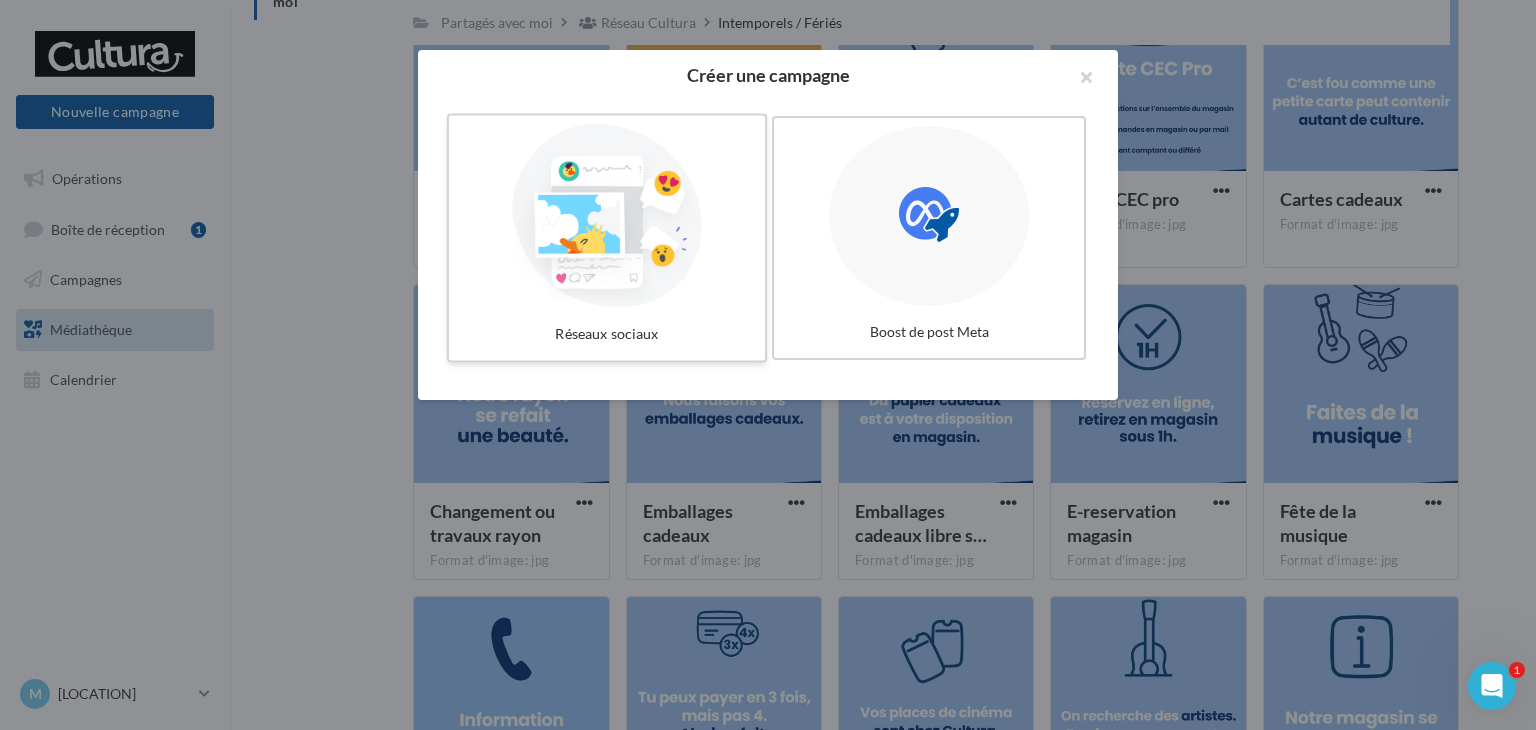 click at bounding box center [607, 216] 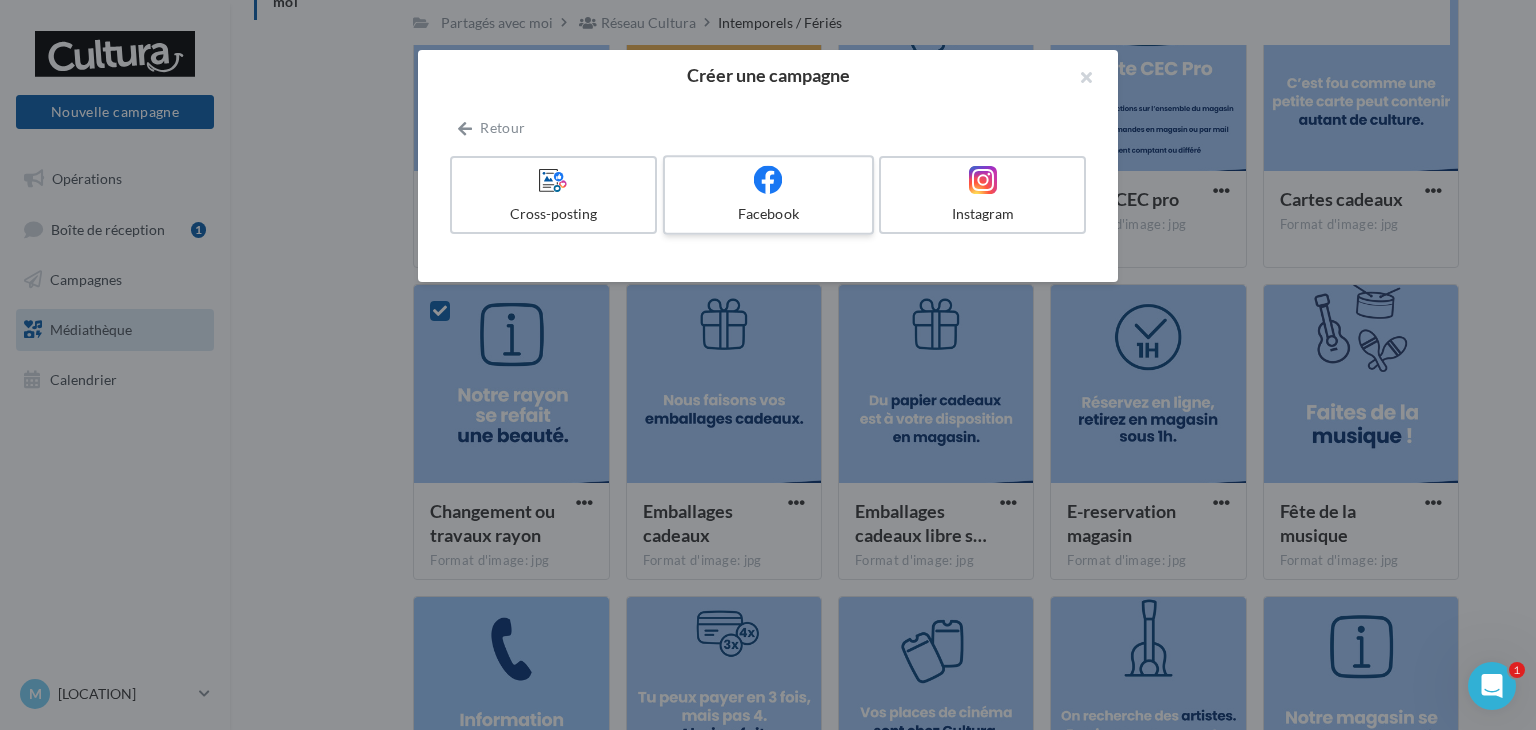 click on "Facebook" at bounding box center [768, 214] 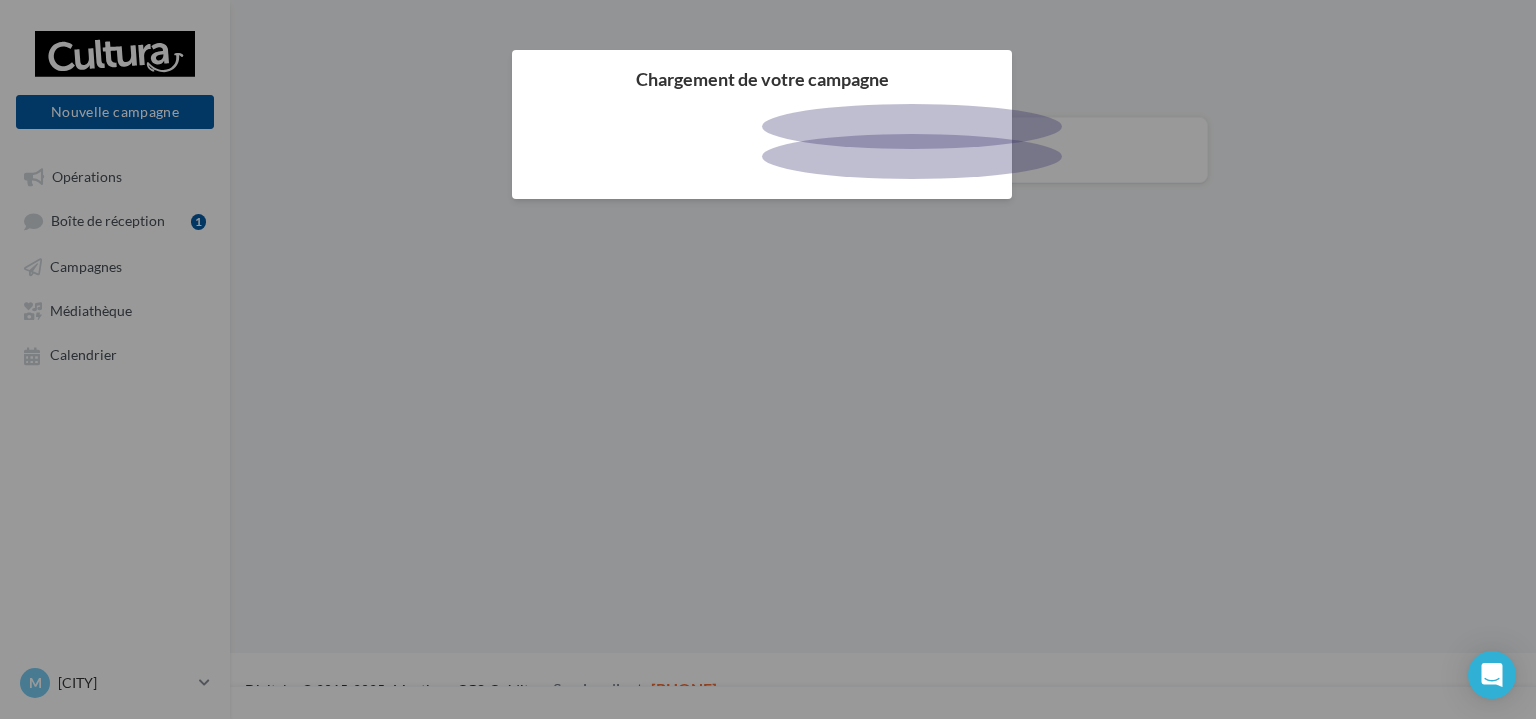 scroll, scrollTop: 0, scrollLeft: 0, axis: both 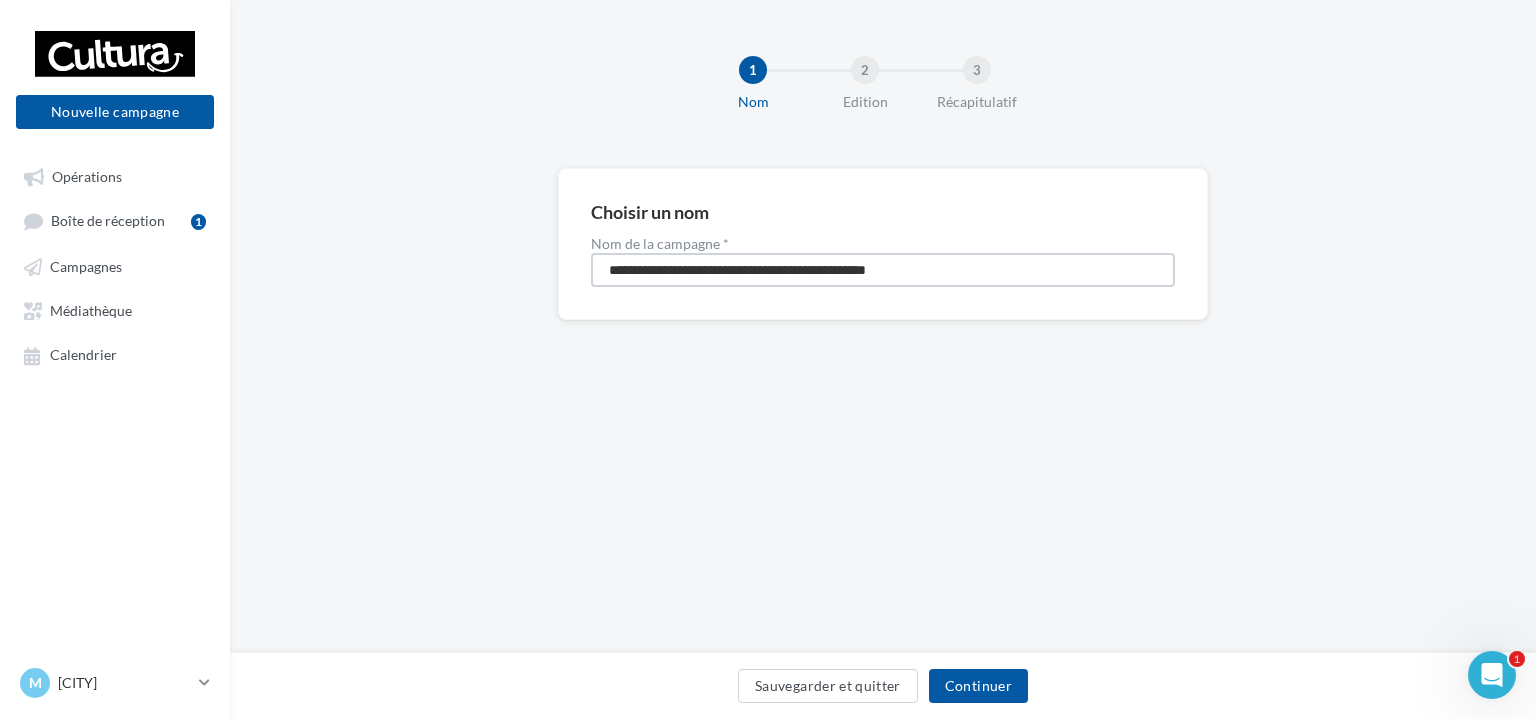 click on "**********" at bounding box center (883, 270) 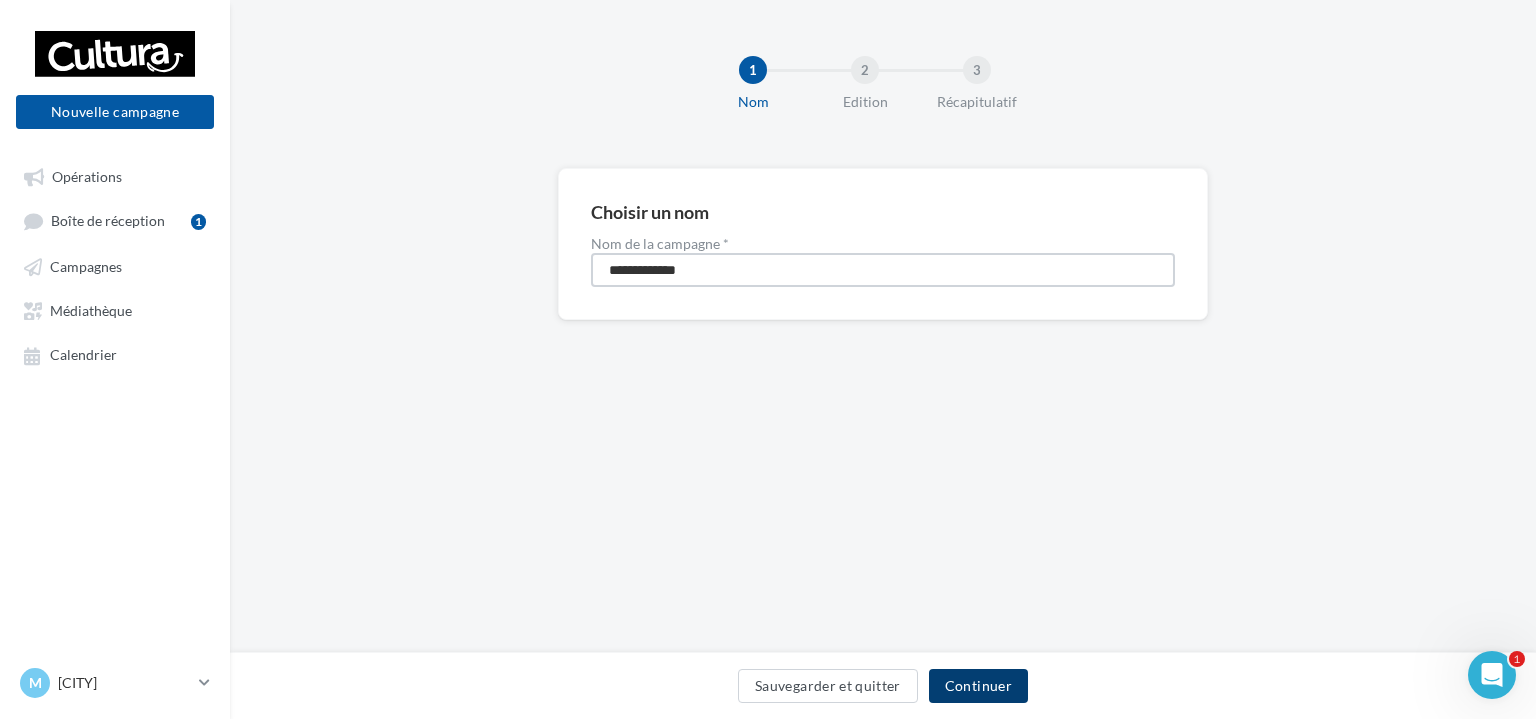 type on "**********" 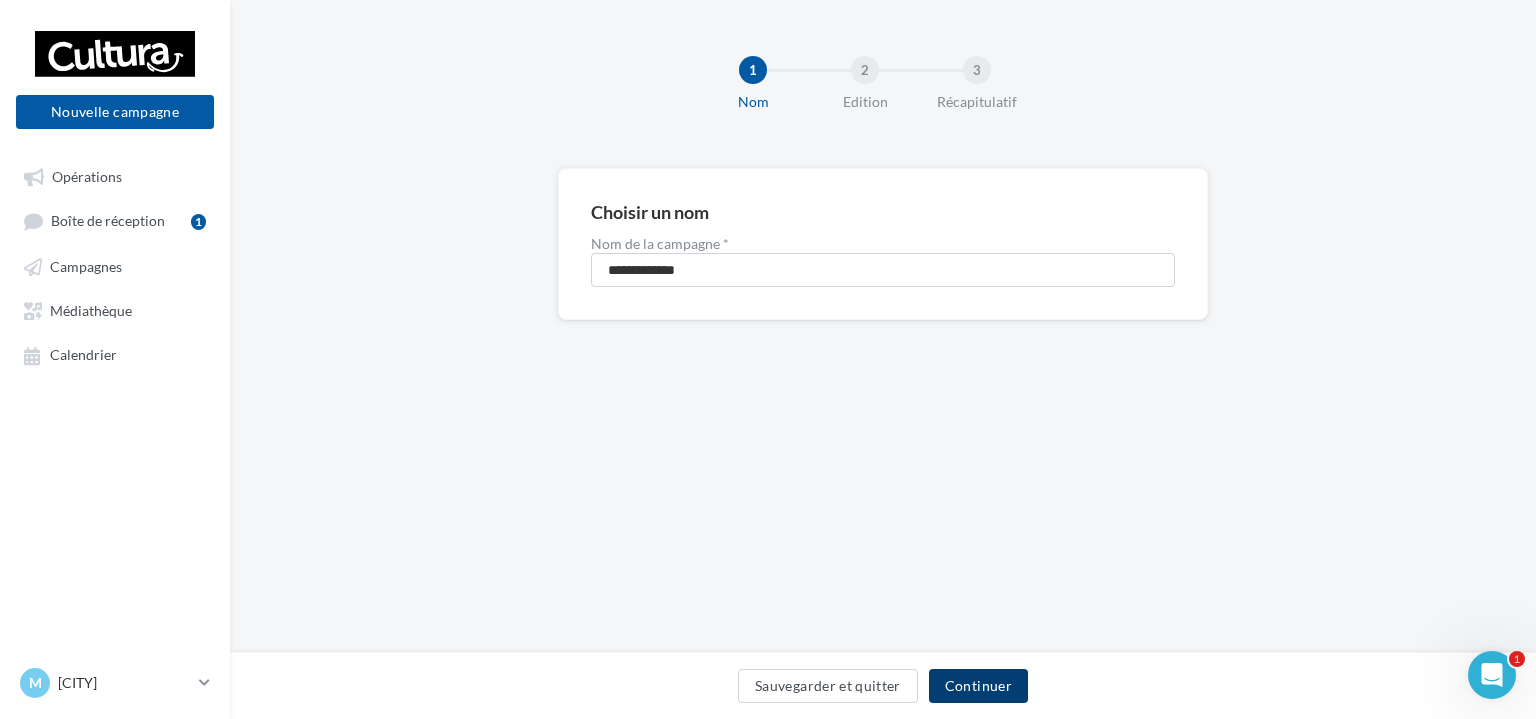 click on "Continuer" at bounding box center [978, 686] 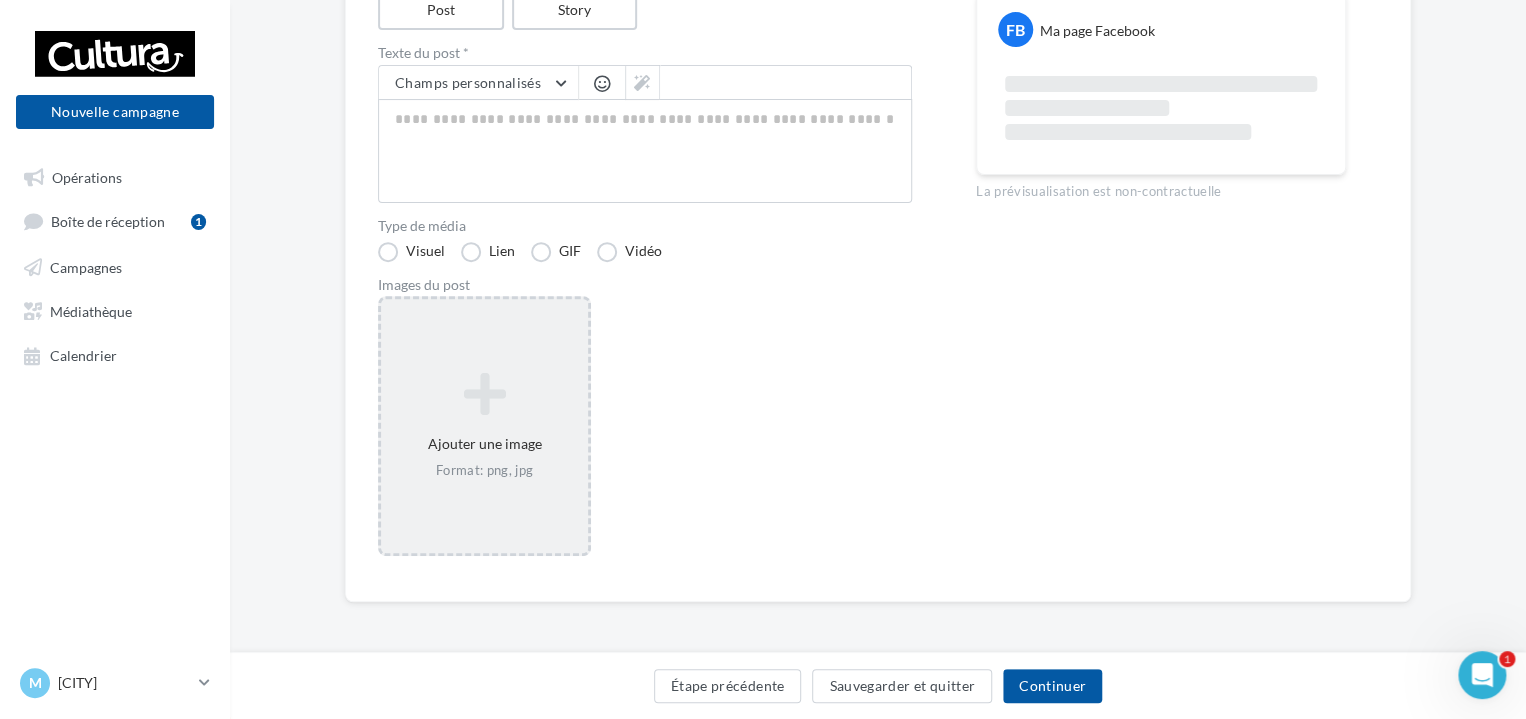 click on "Ajouter une image     Format: png, jpg" at bounding box center [484, 426] 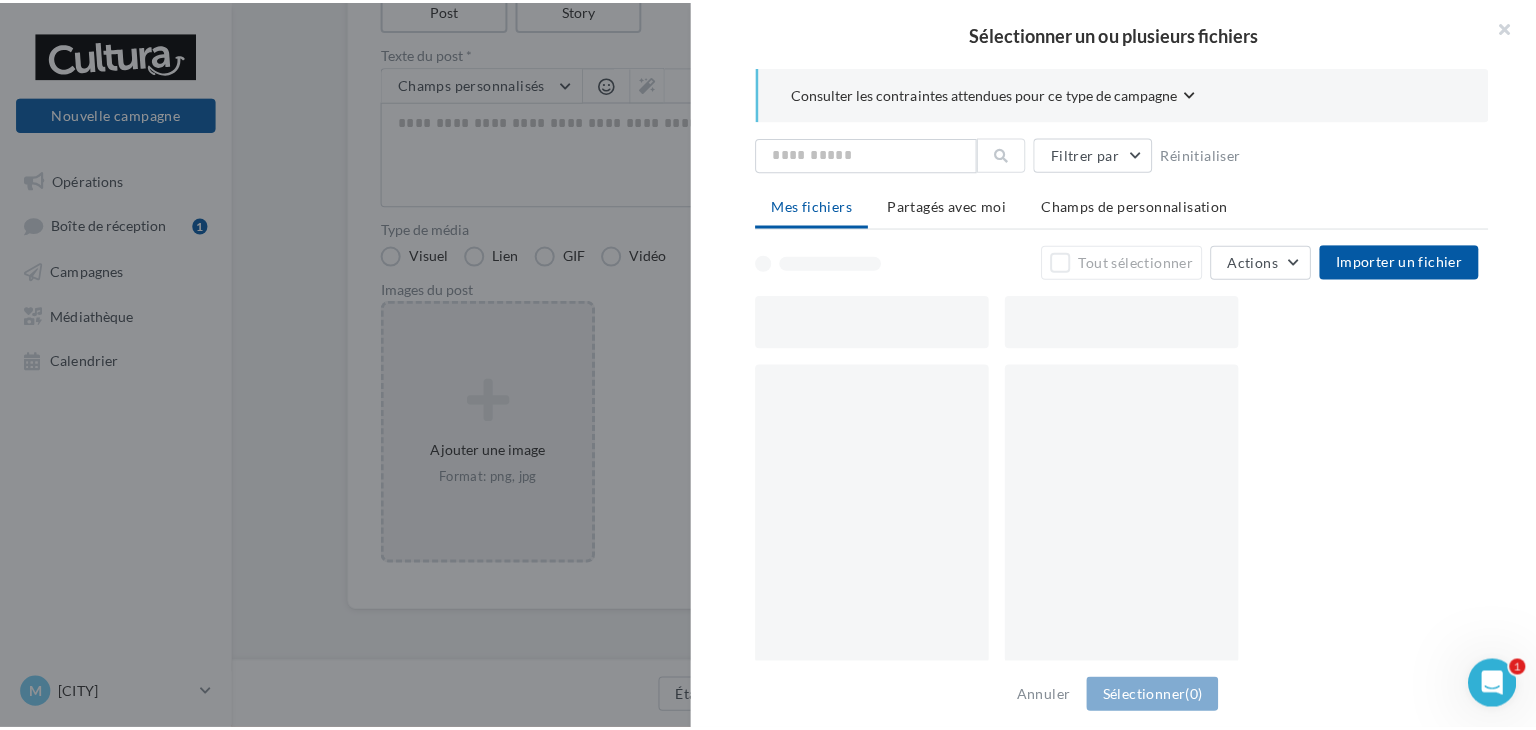 scroll, scrollTop: 252, scrollLeft: 0, axis: vertical 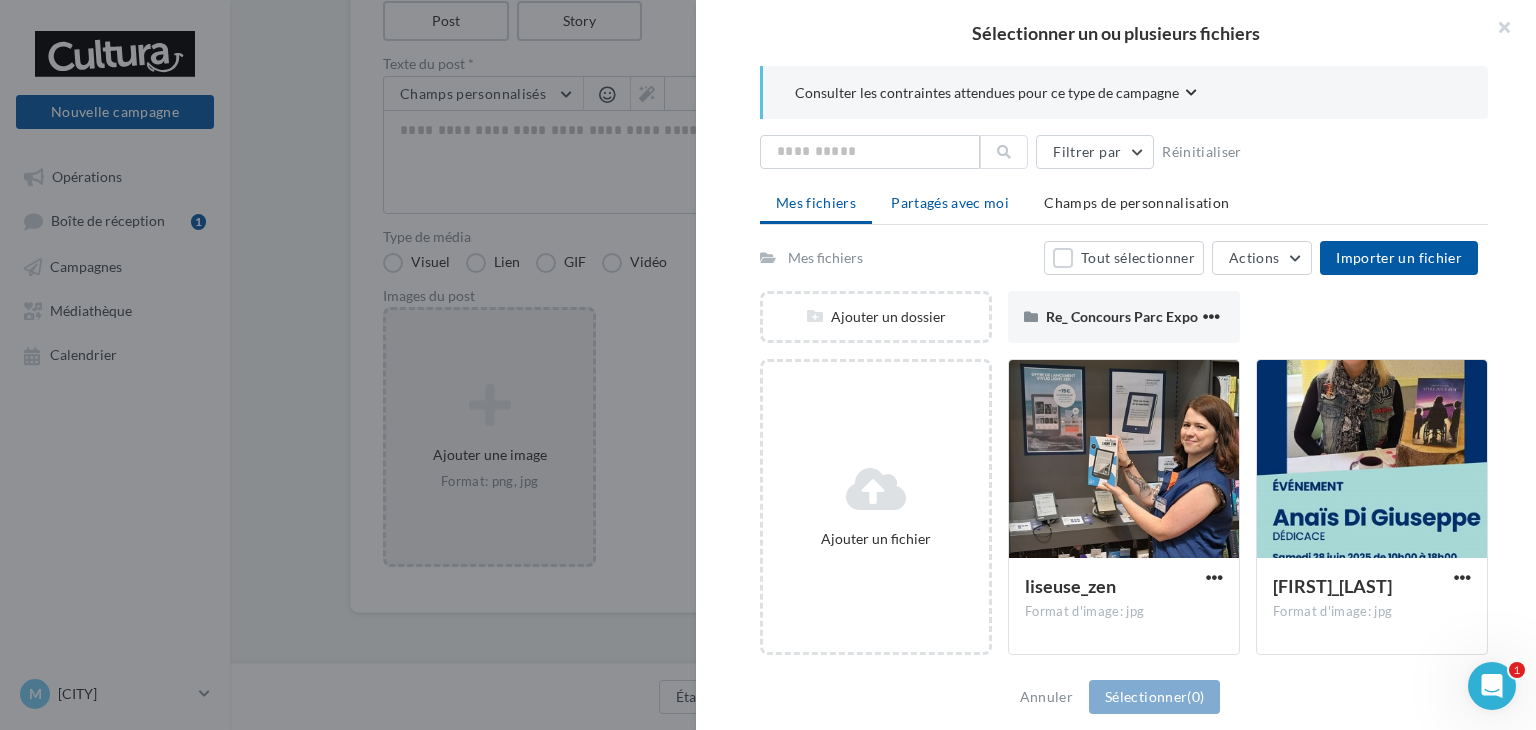 click on "Partagés avec moi" at bounding box center (816, 202) 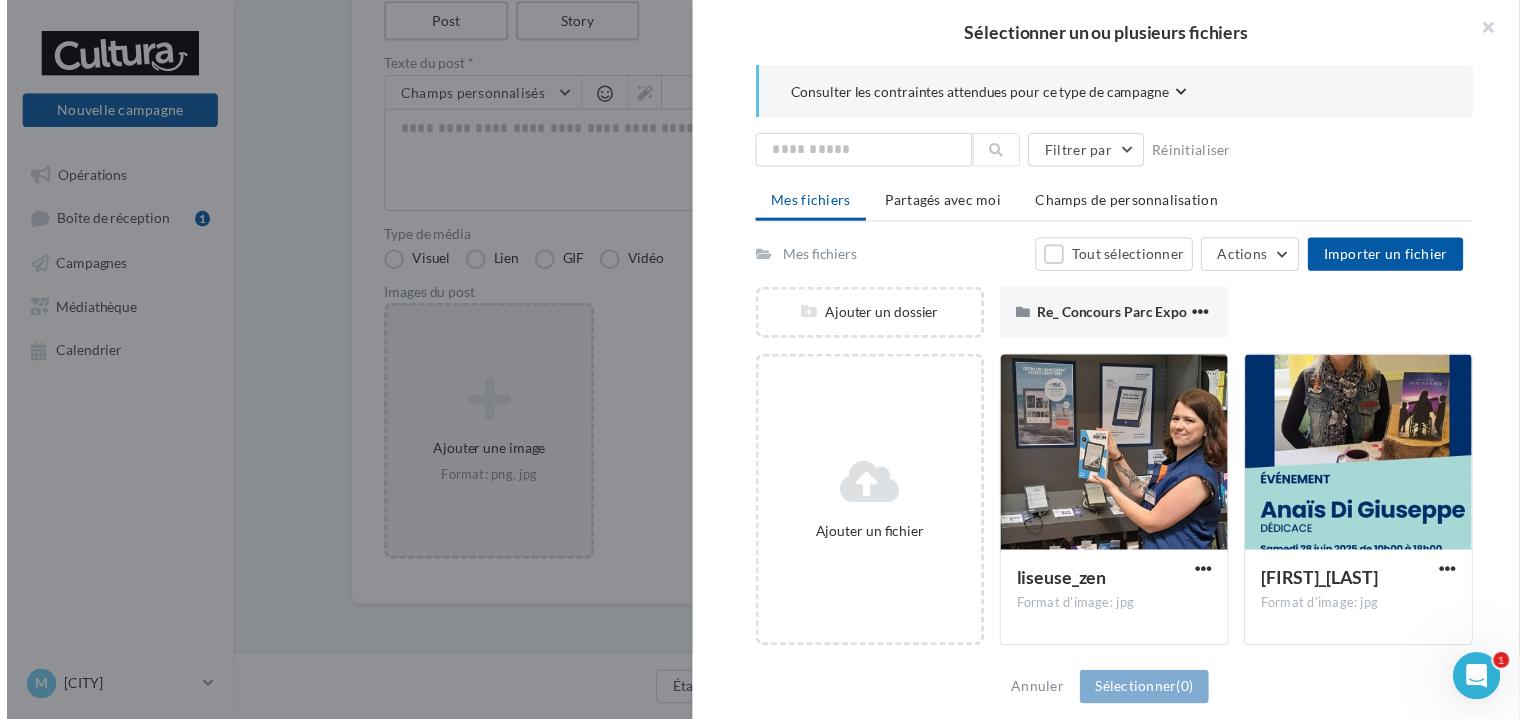 scroll, scrollTop: 263, scrollLeft: 0, axis: vertical 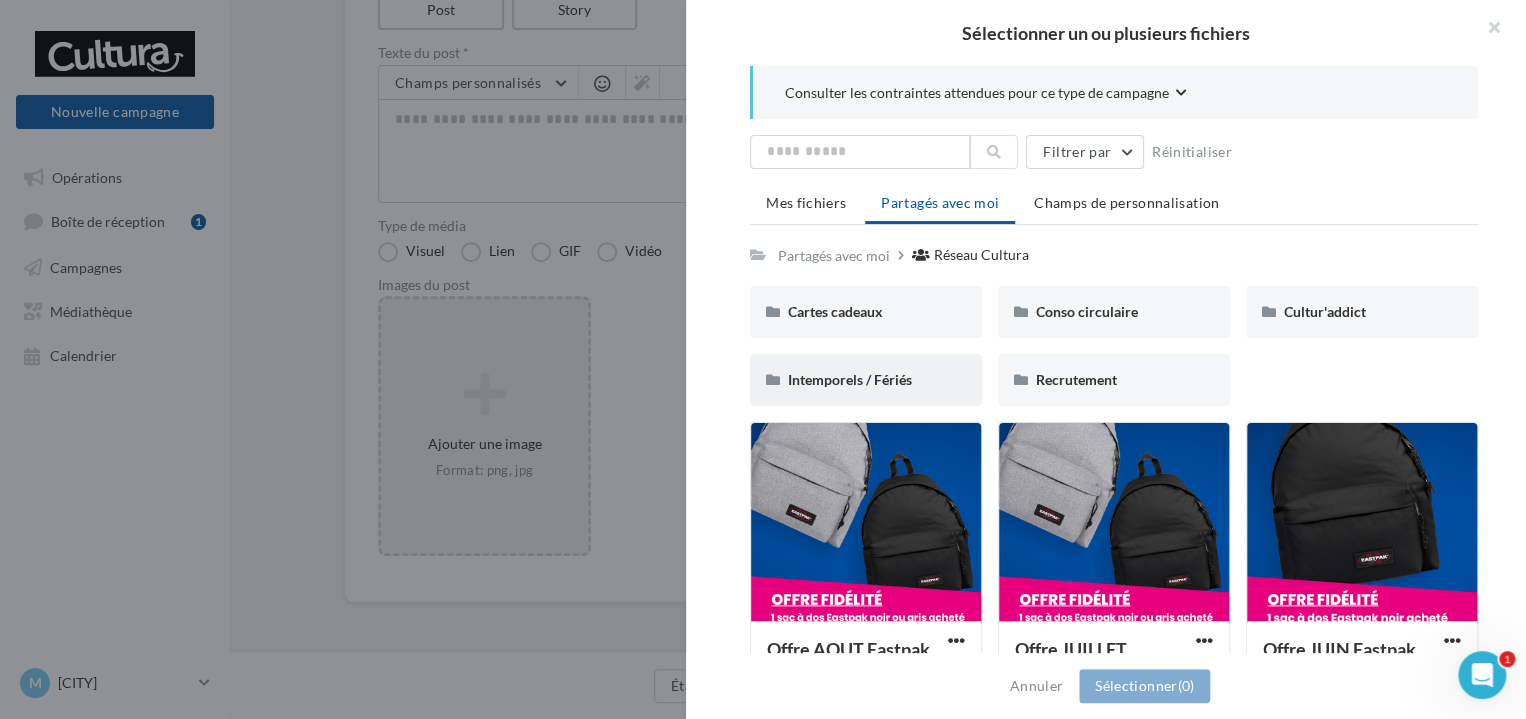 click on "Intemporels / Fériés" at bounding box center [866, 312] 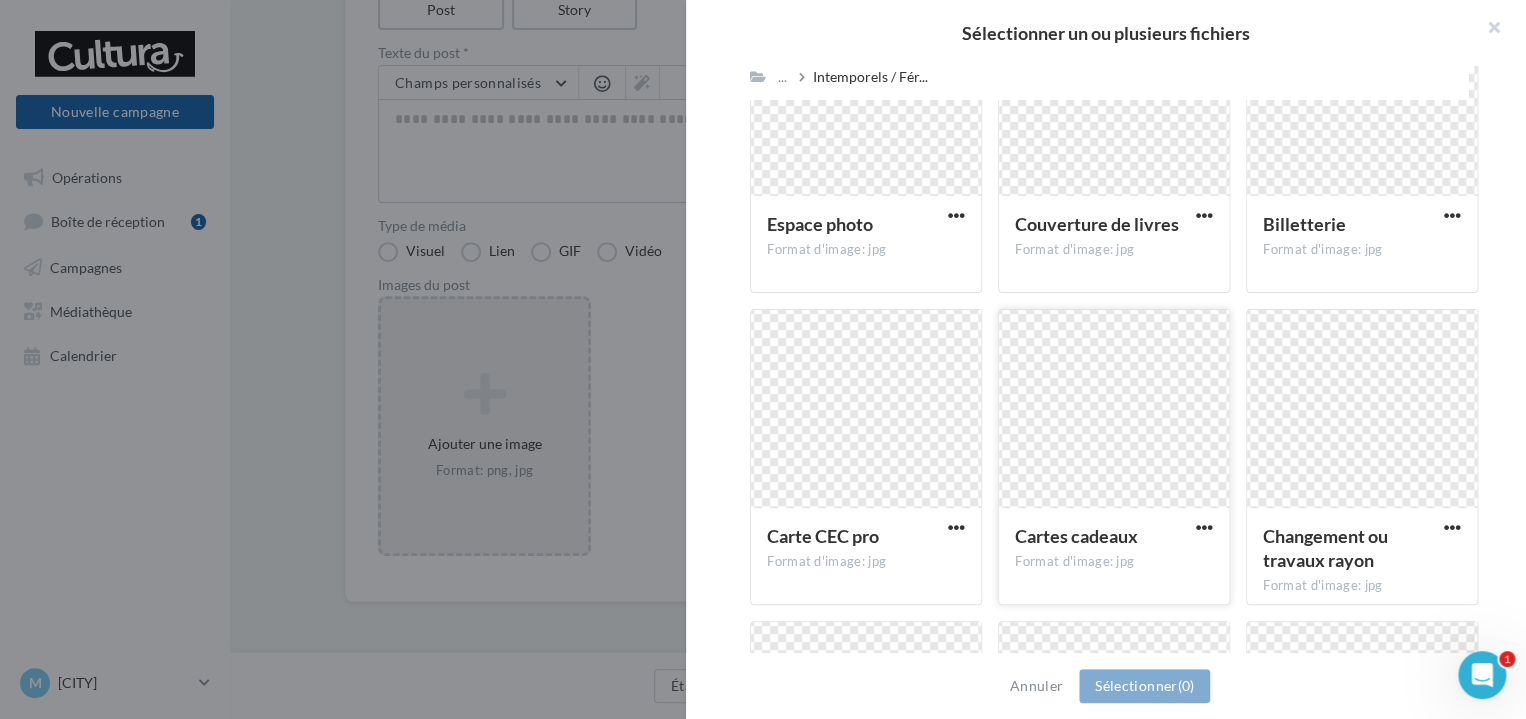 scroll, scrollTop: 300, scrollLeft: 0, axis: vertical 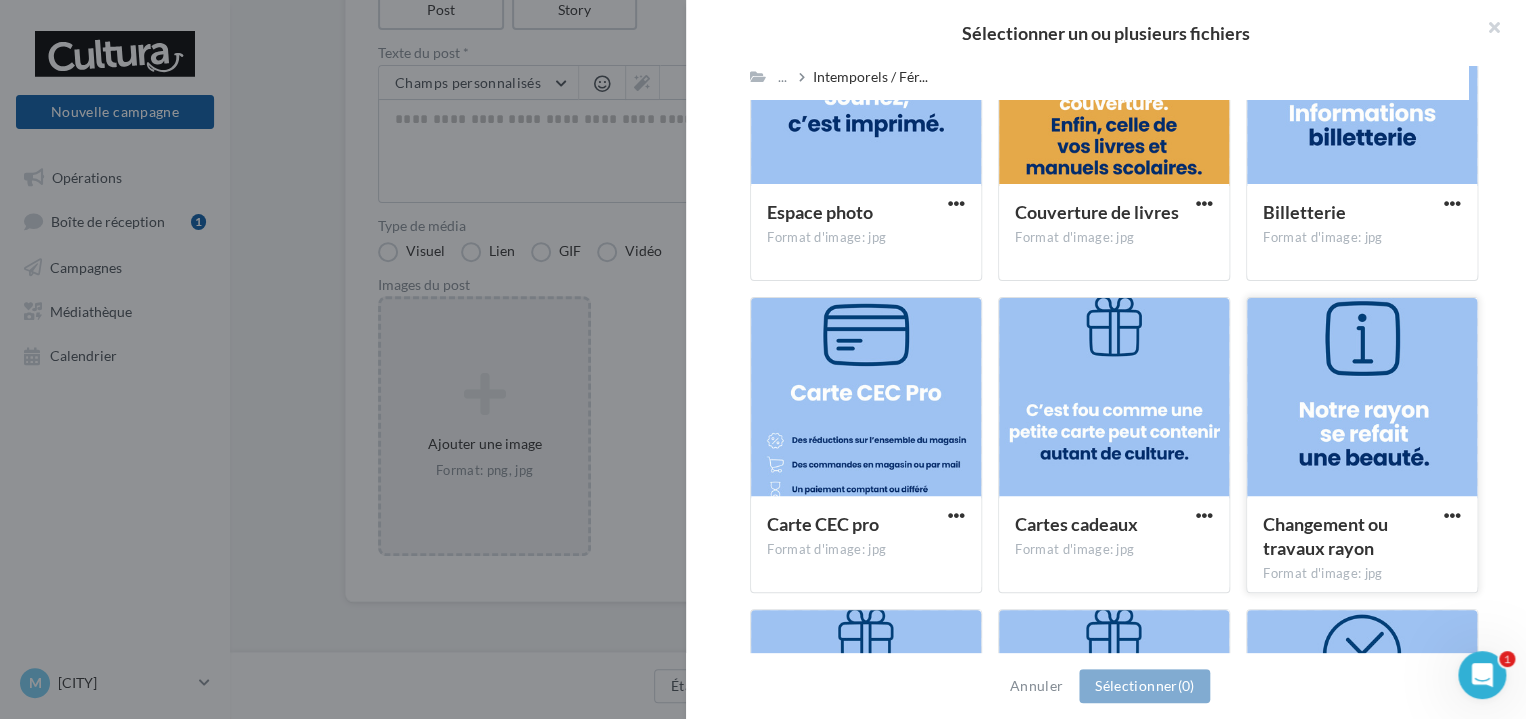 click at bounding box center [866, 86] 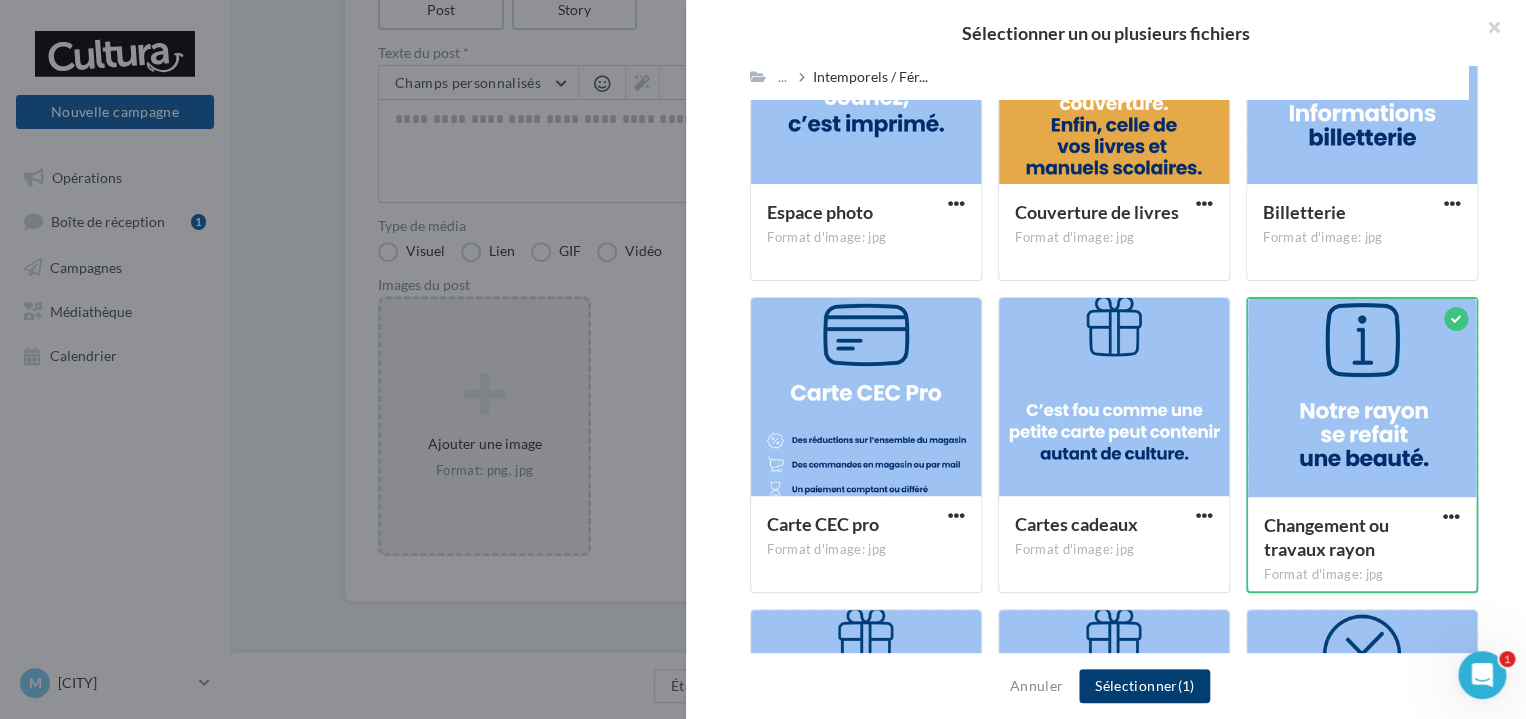 click on "Sélectionner   (1)" at bounding box center (1144, 686) 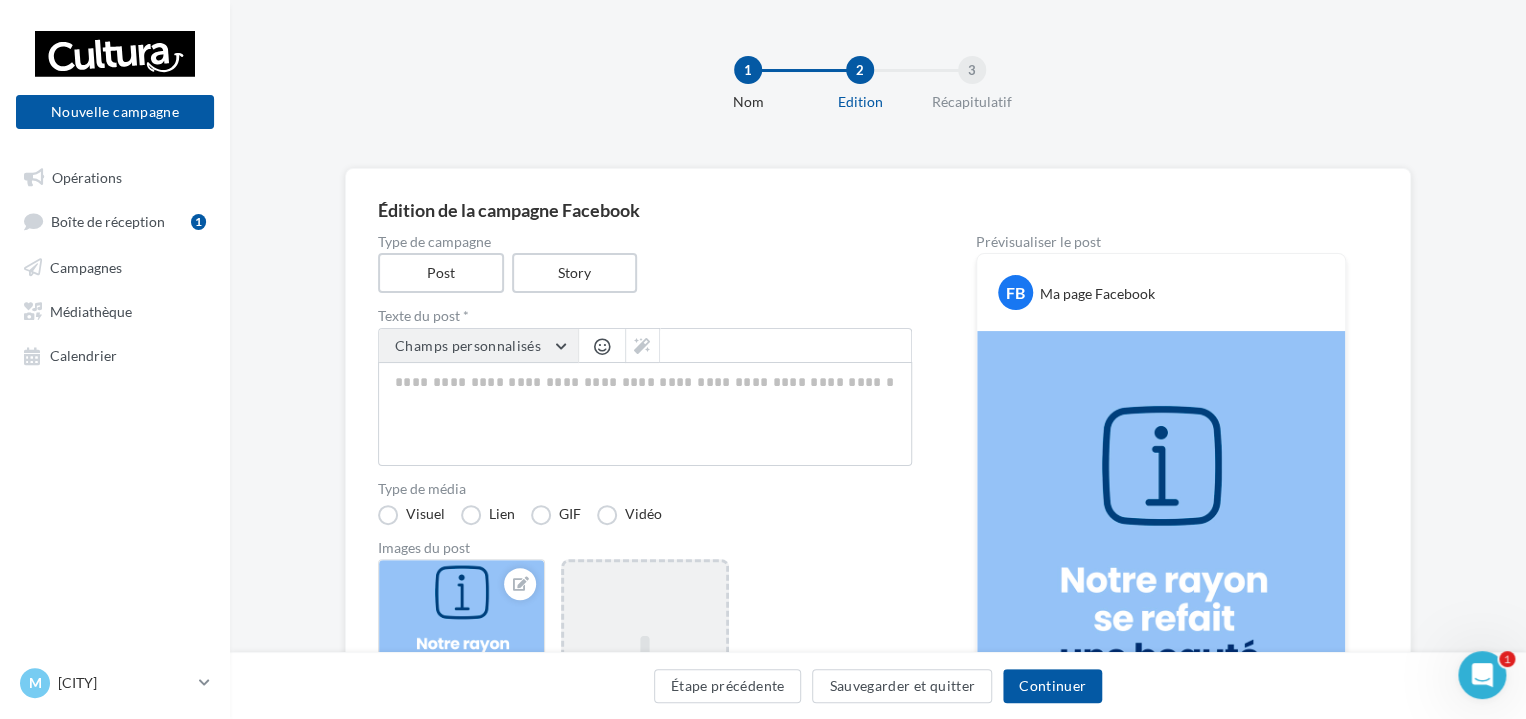scroll, scrollTop: 200, scrollLeft: 0, axis: vertical 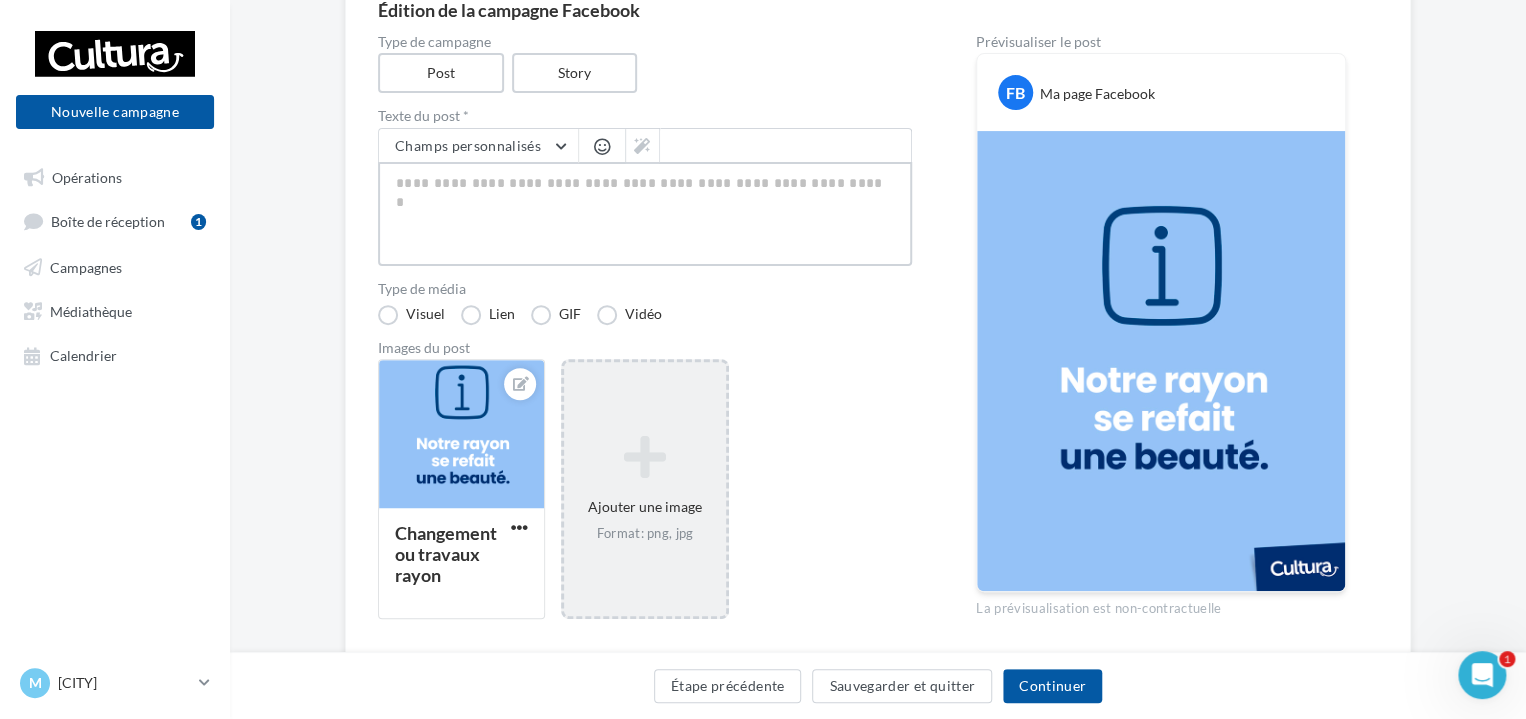 click at bounding box center [645, 214] 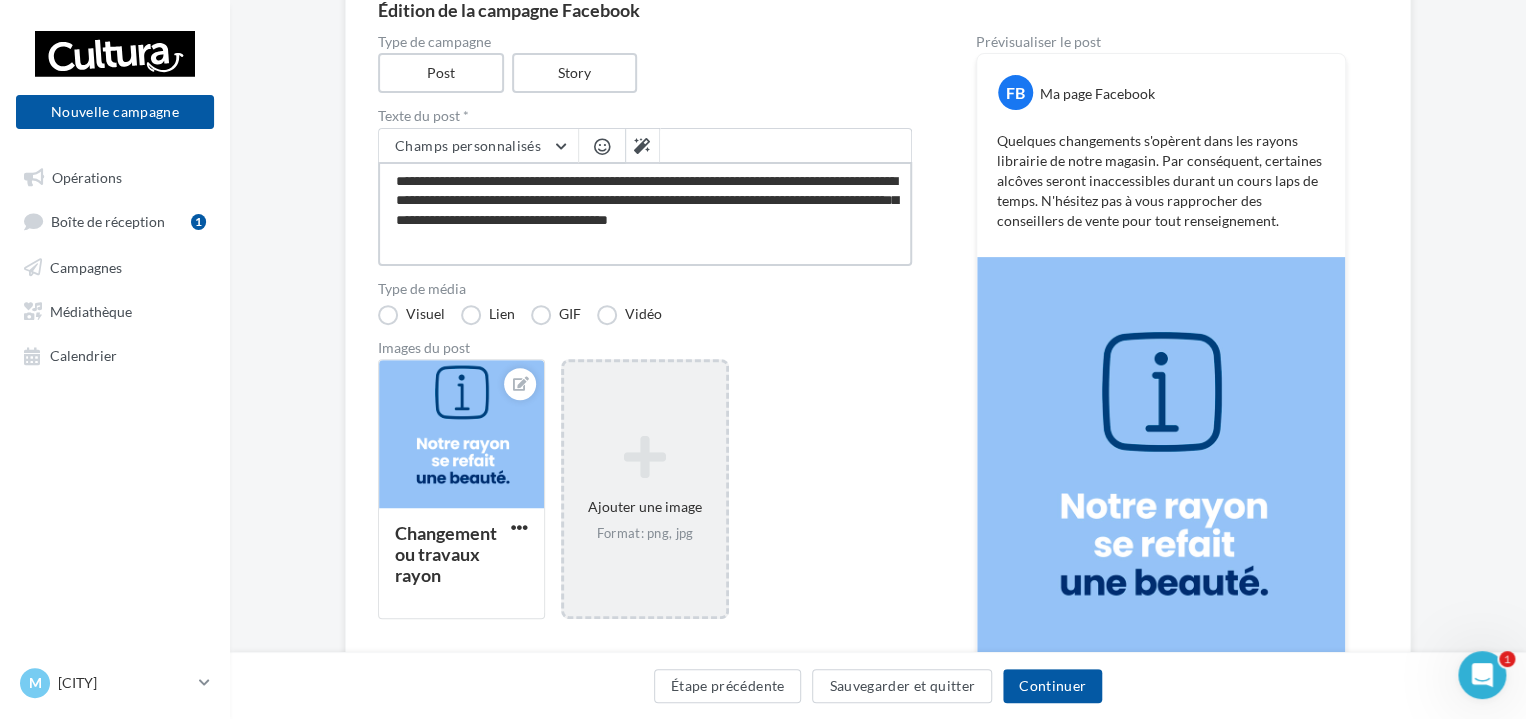 click on "**********" at bounding box center [645, 214] 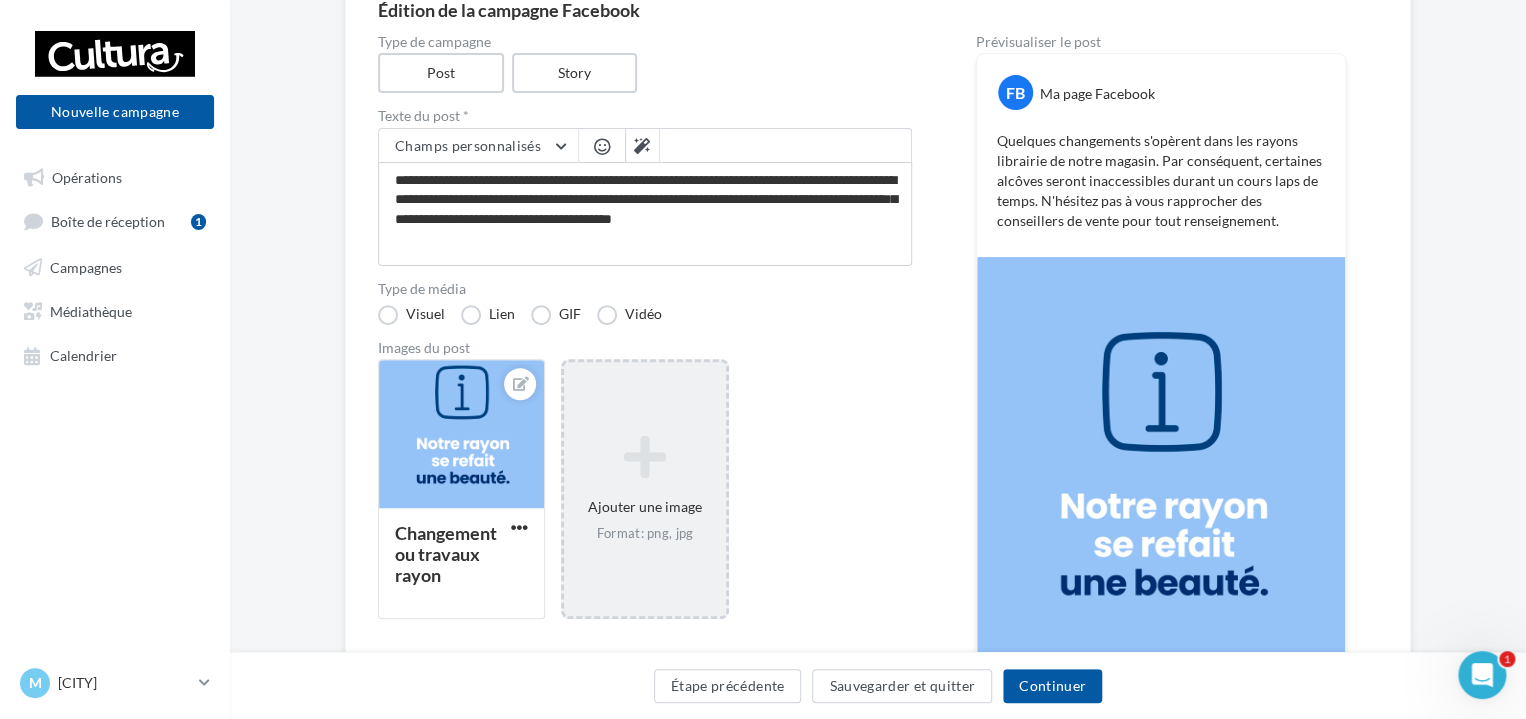 click at bounding box center [602, 146] 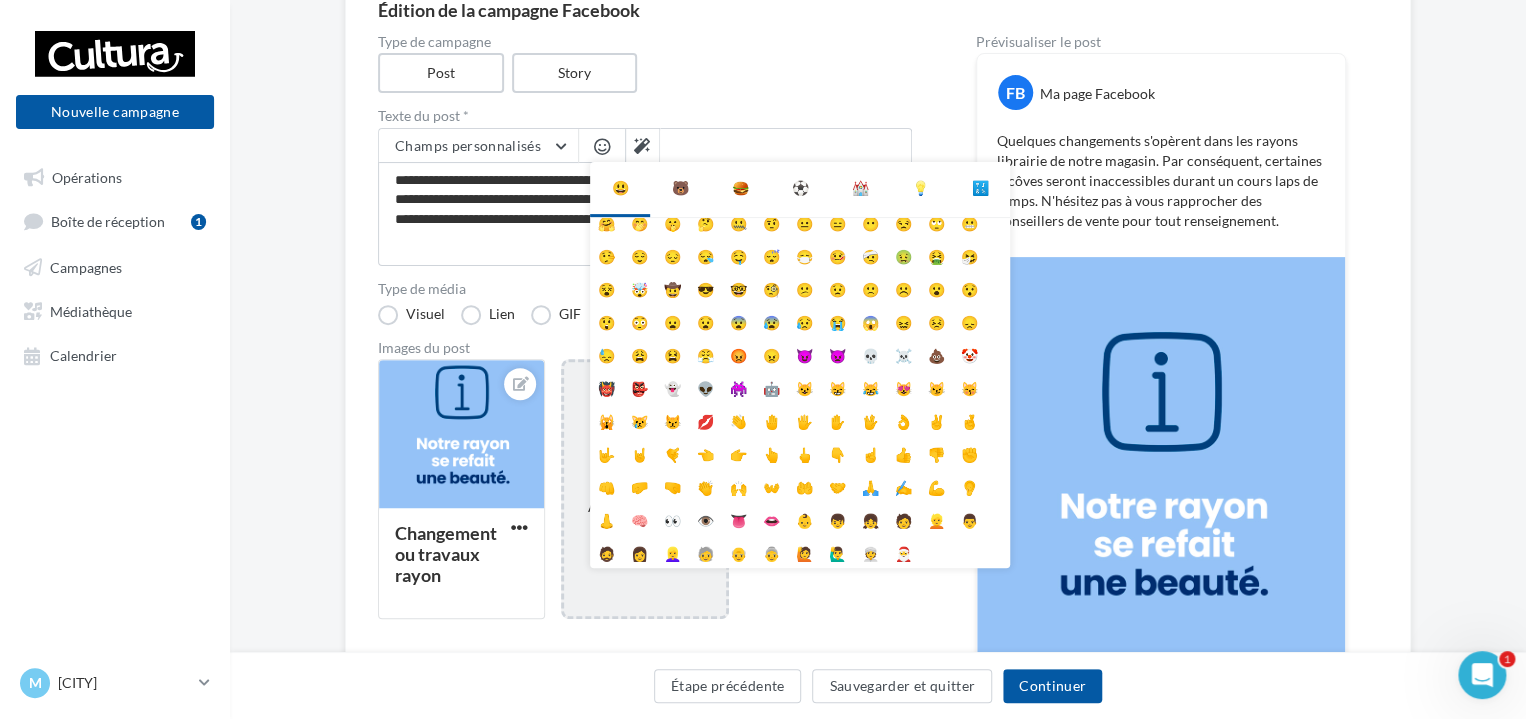 scroll, scrollTop: 0, scrollLeft: 0, axis: both 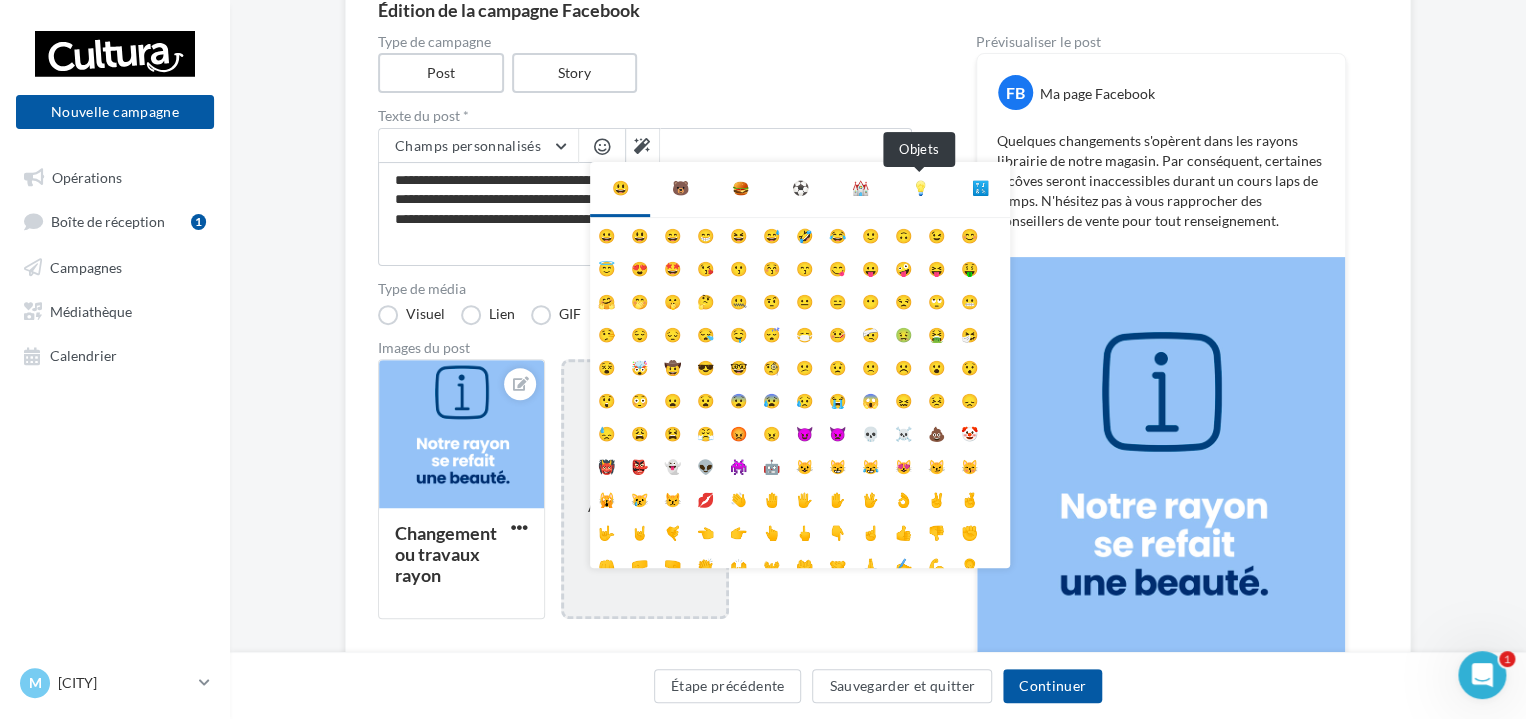 click on "💡" at bounding box center [920, 188] 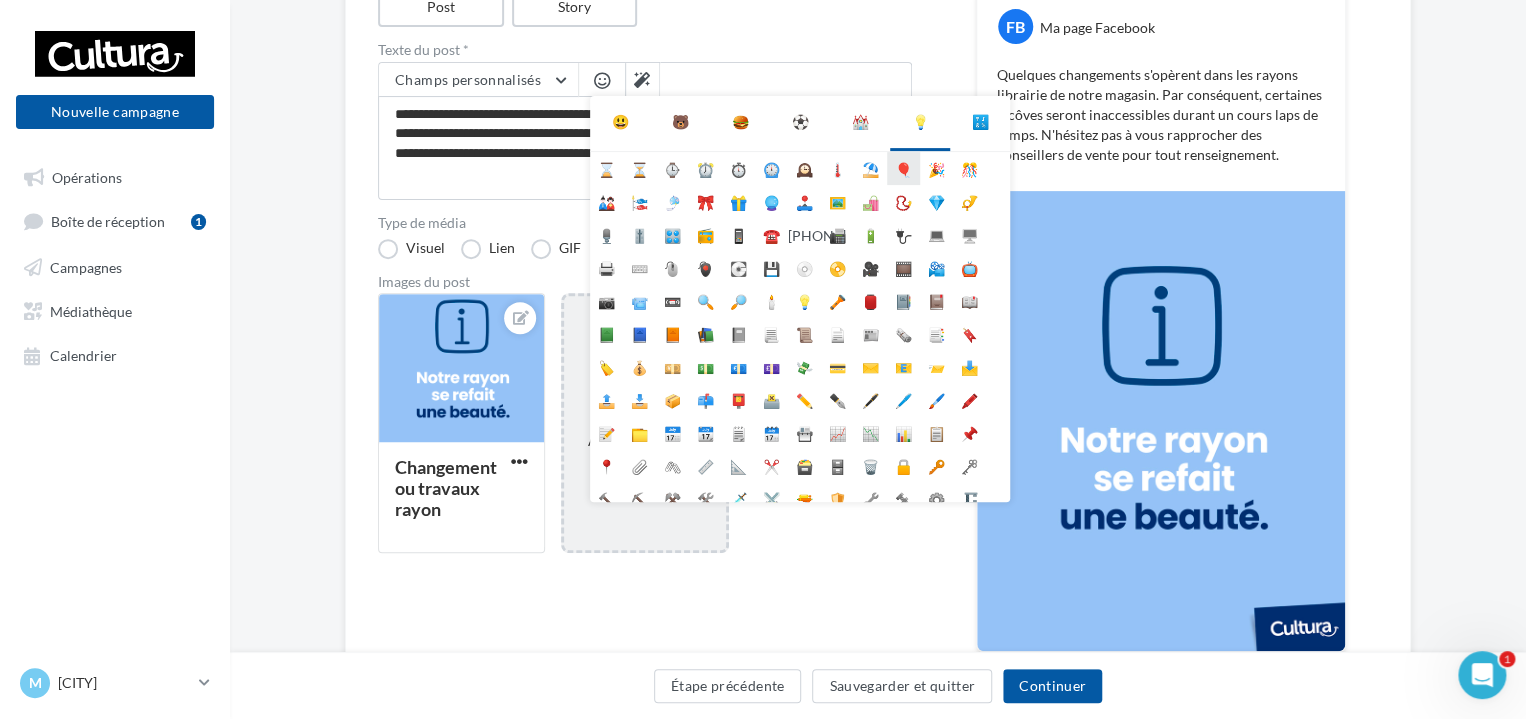 scroll, scrollTop: 300, scrollLeft: 0, axis: vertical 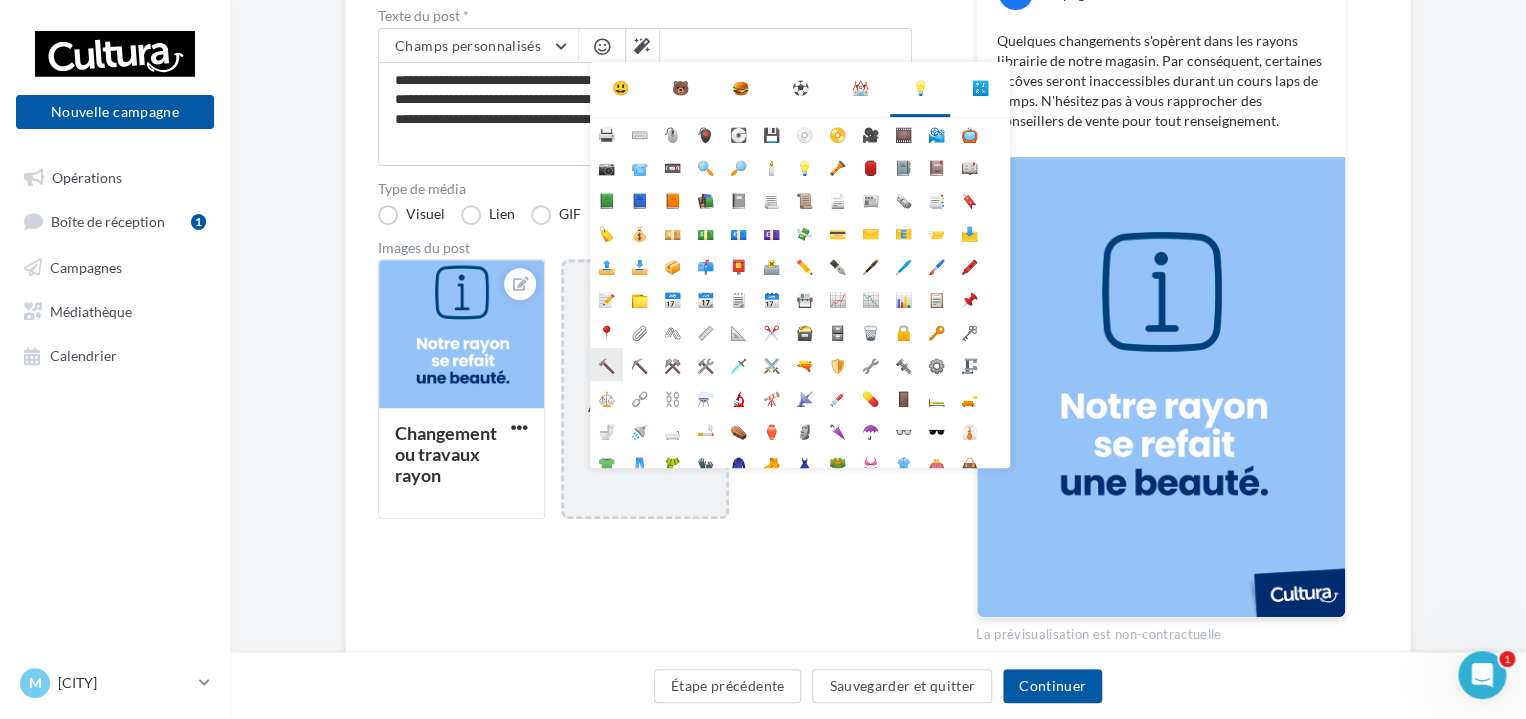 click on "🔨" at bounding box center (606, 364) 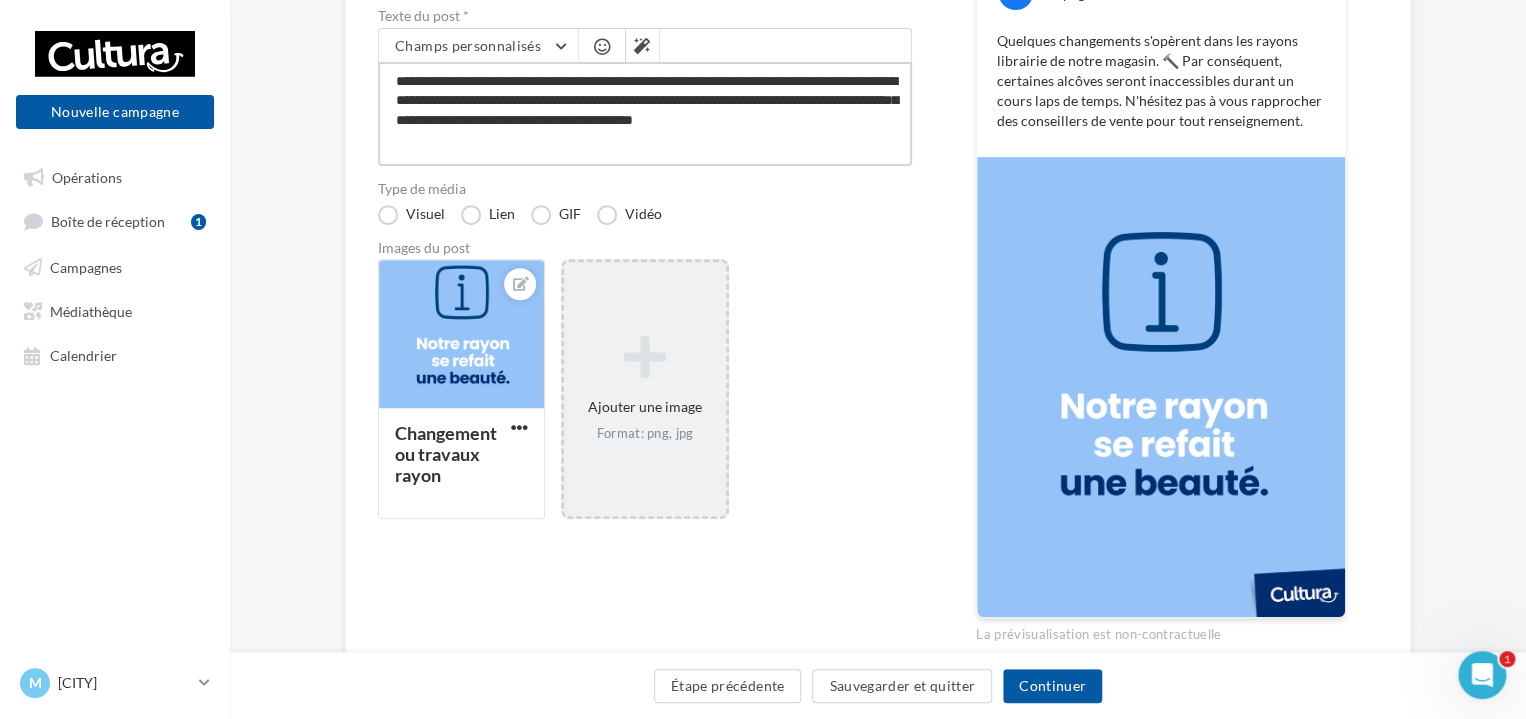 click on "**********" at bounding box center (645, 114) 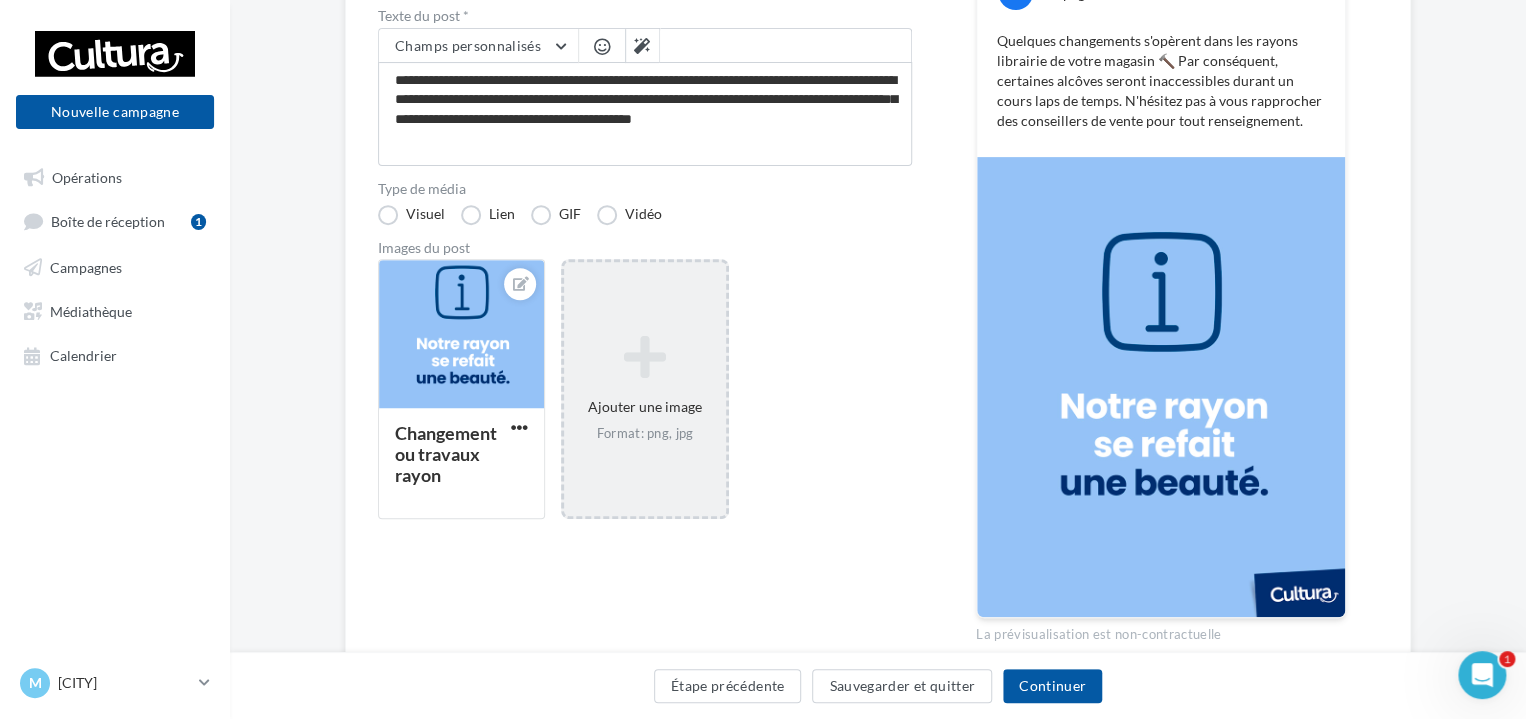 click at bounding box center [602, 48] 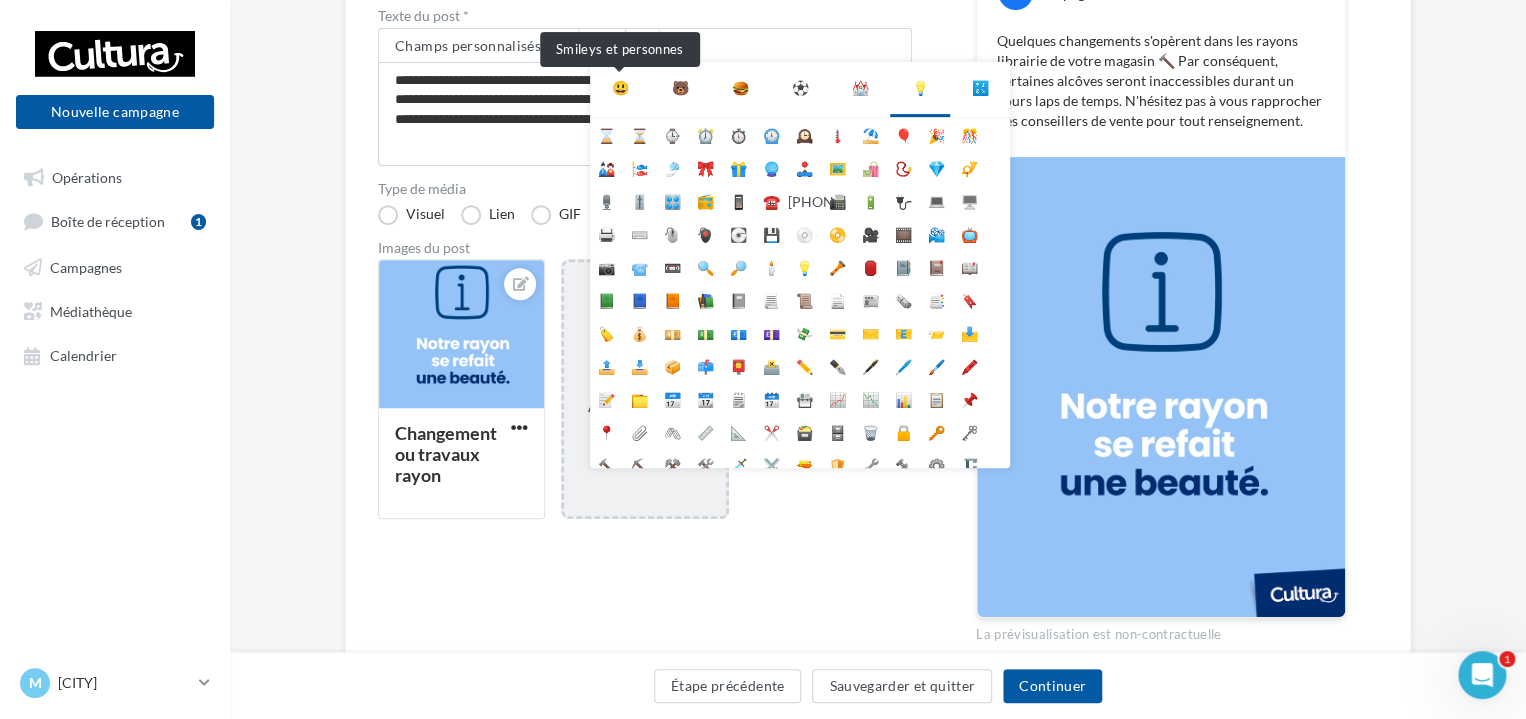 click on "😃" at bounding box center [620, 88] 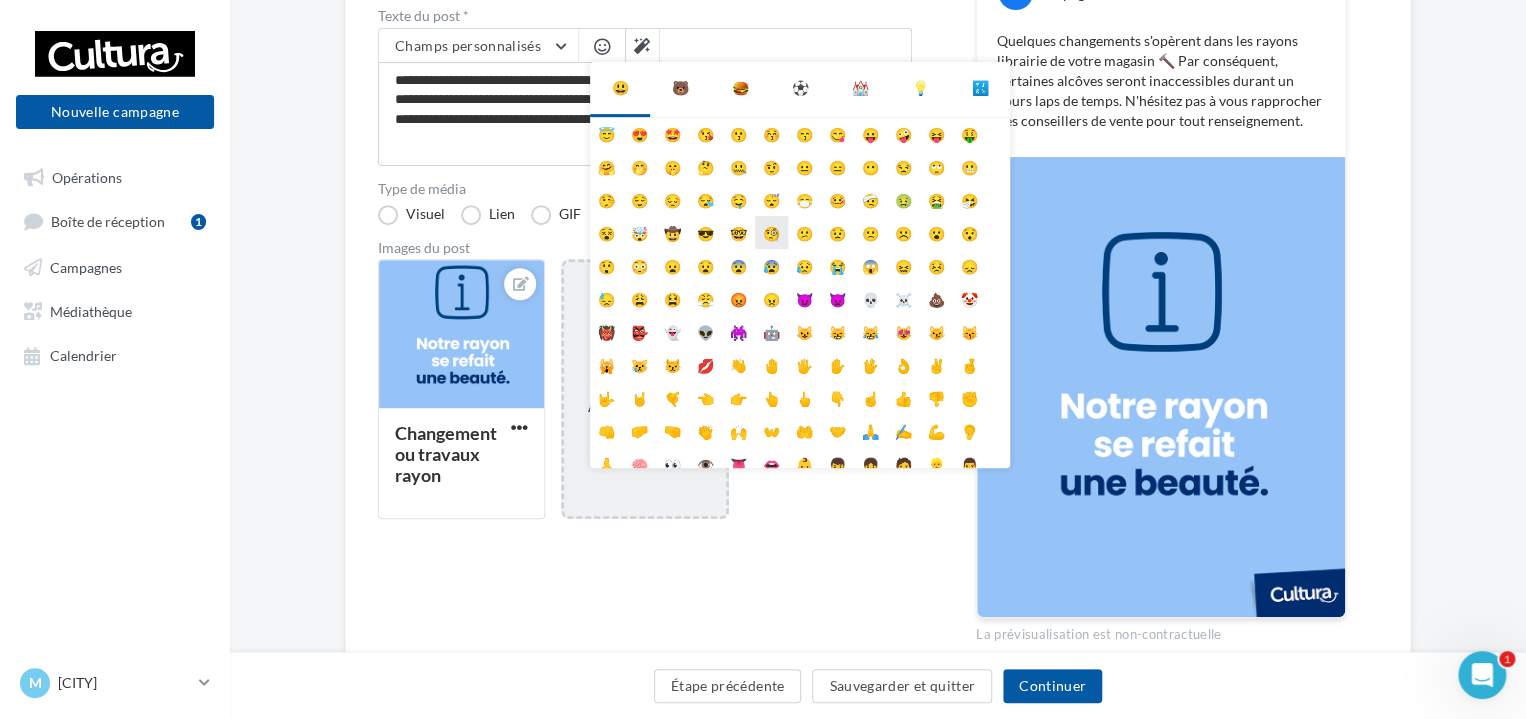 scroll, scrollTop: 0, scrollLeft: 0, axis: both 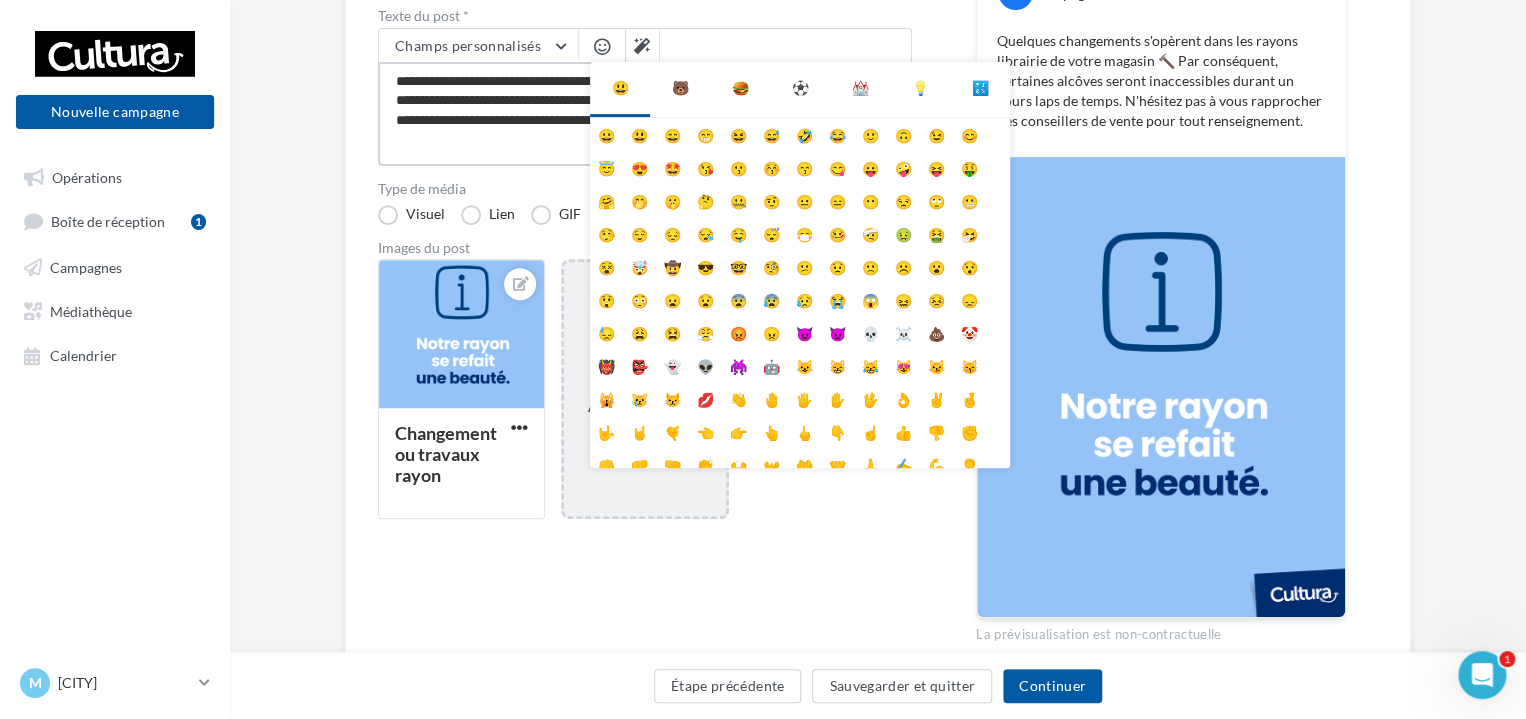 click on "**********" at bounding box center [645, 114] 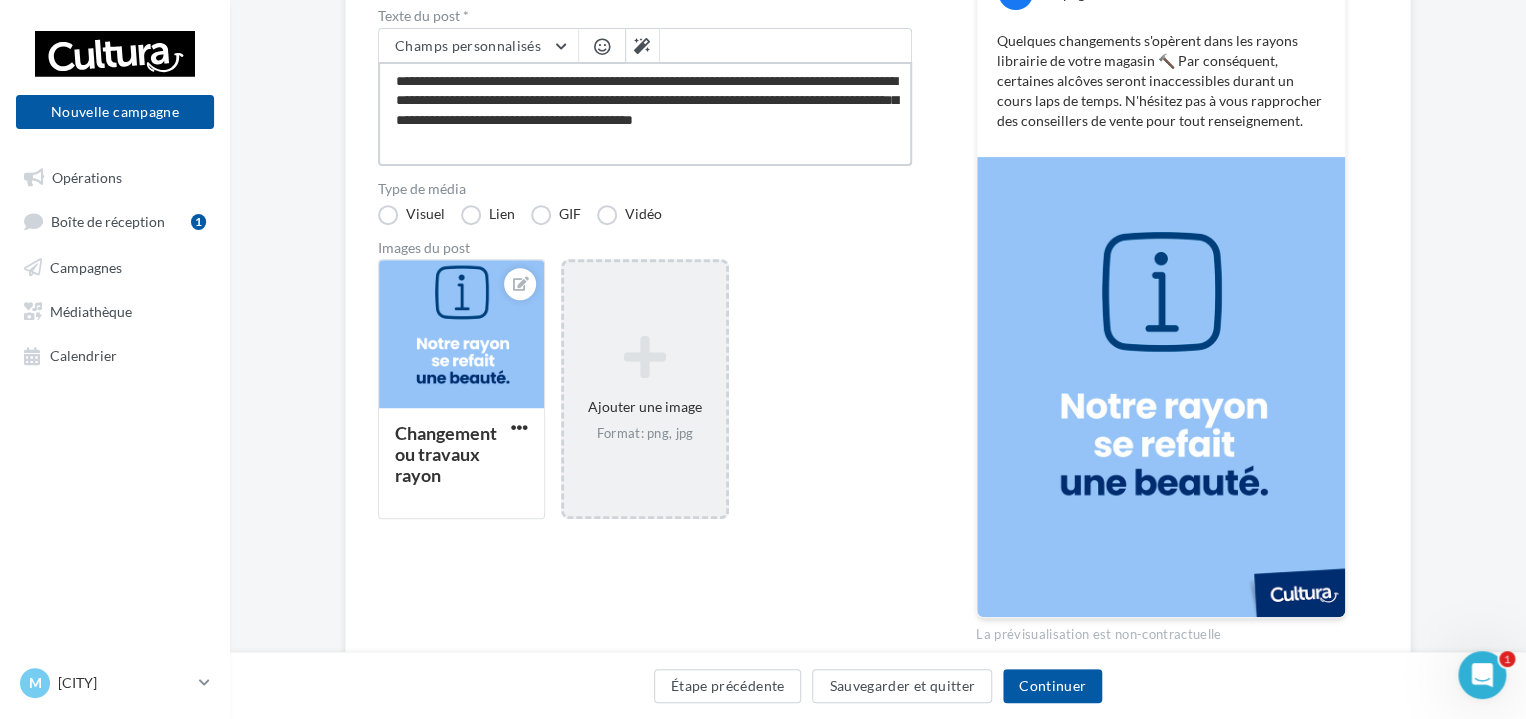 click on "**********" at bounding box center [645, 114] 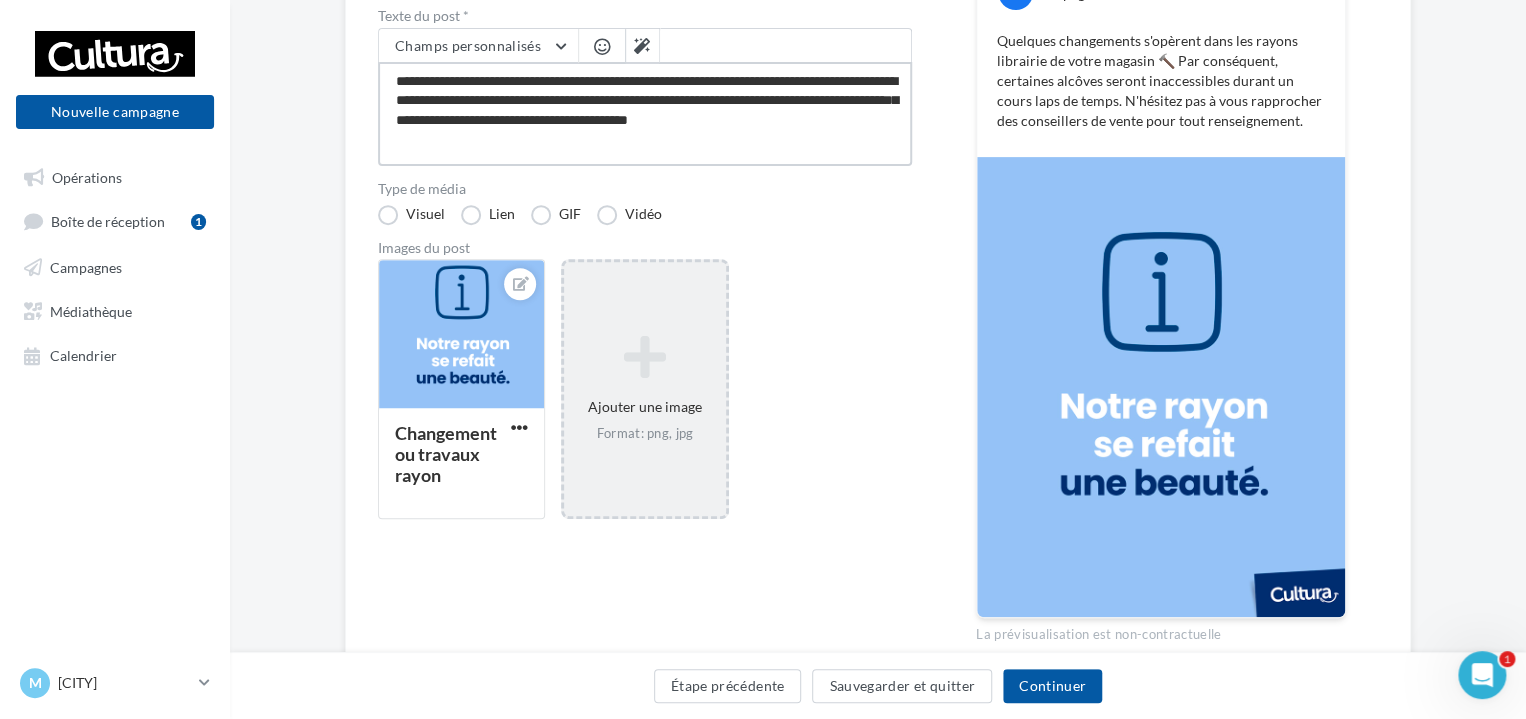 click on "**********" at bounding box center (645, 114) 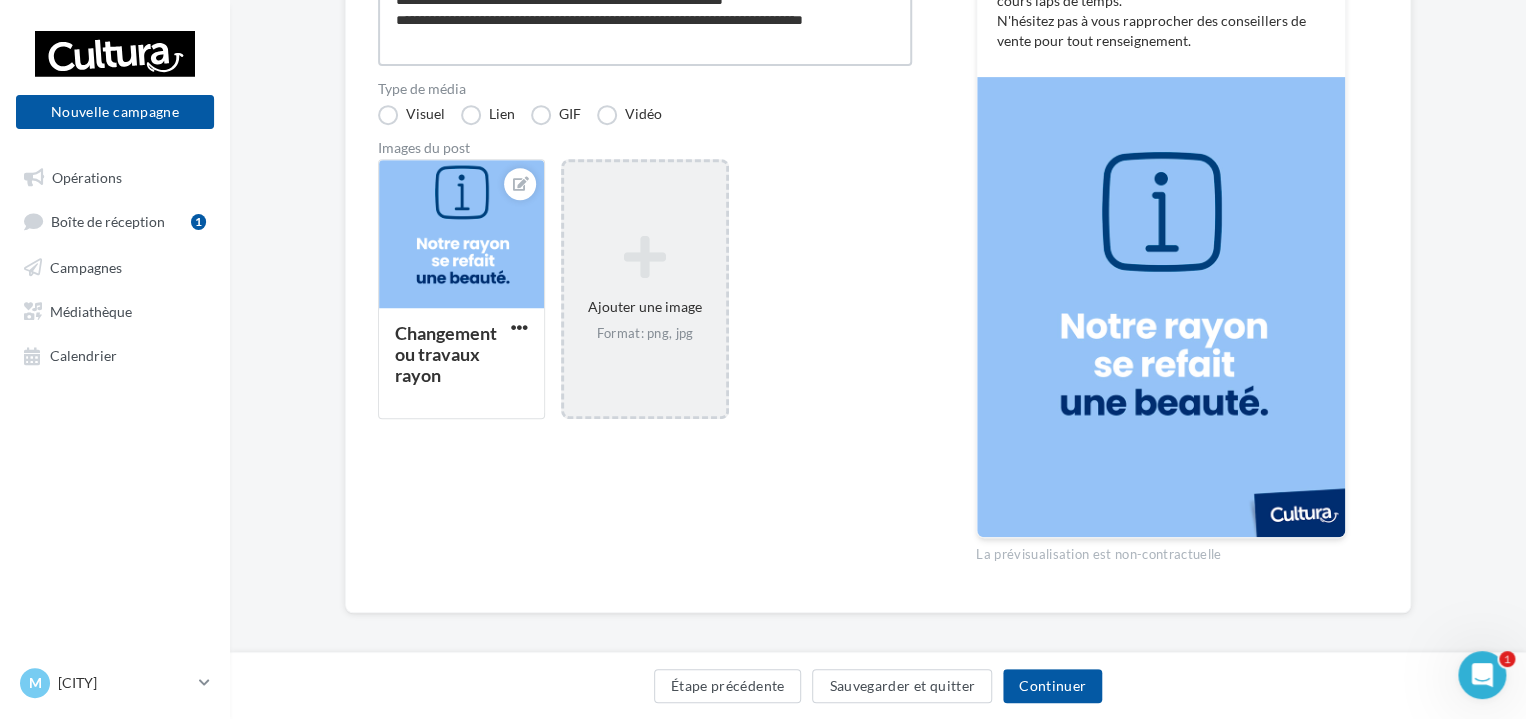scroll, scrollTop: 300, scrollLeft: 0, axis: vertical 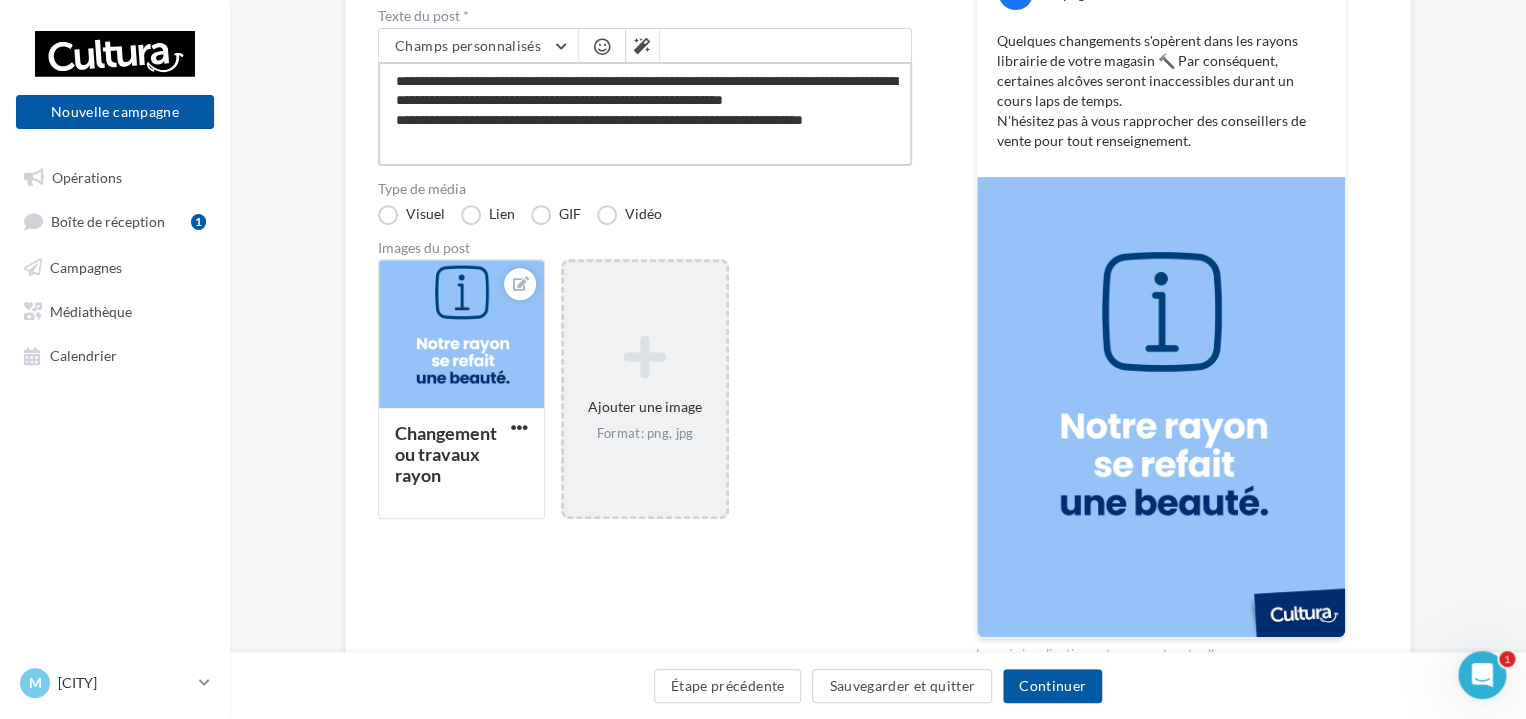 click on "**********" at bounding box center (645, 114) 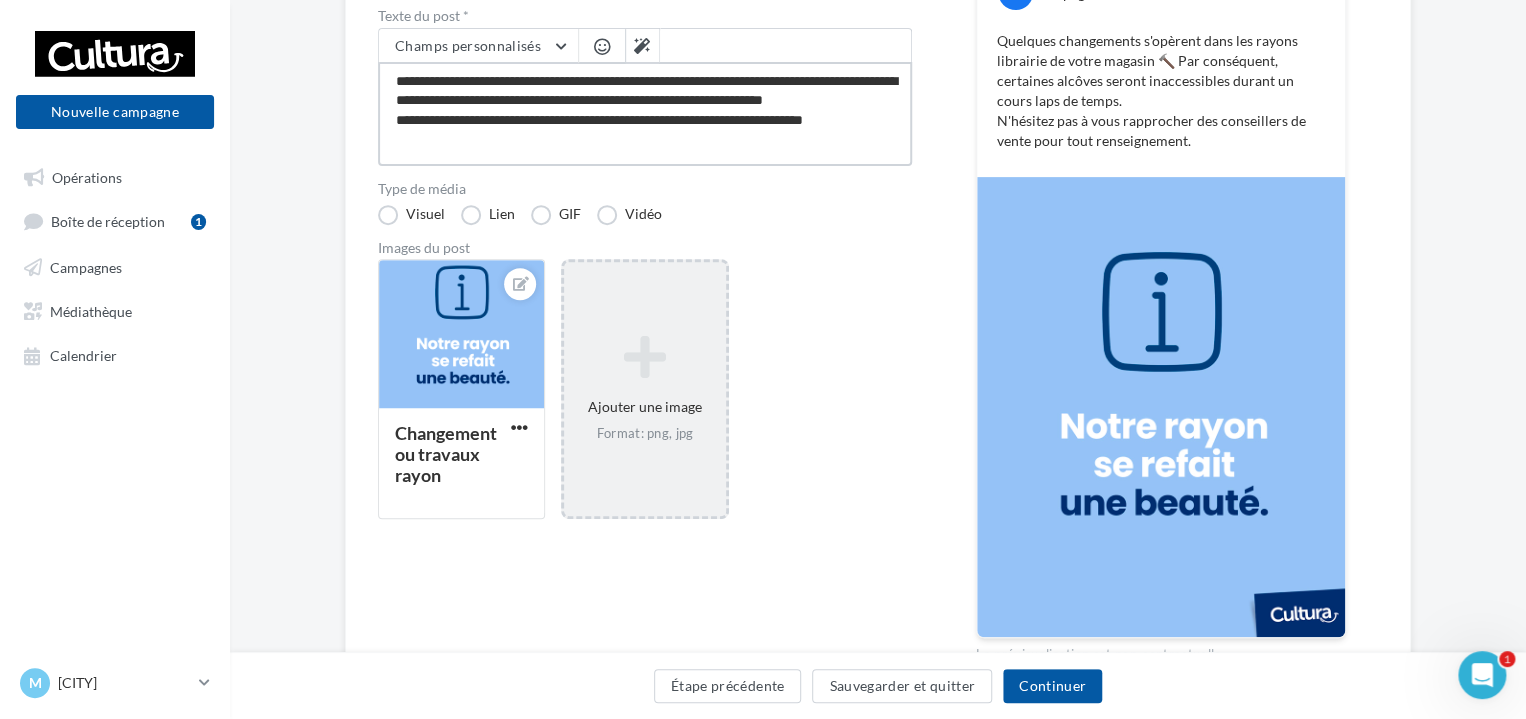 click on "**********" at bounding box center [645, 114] 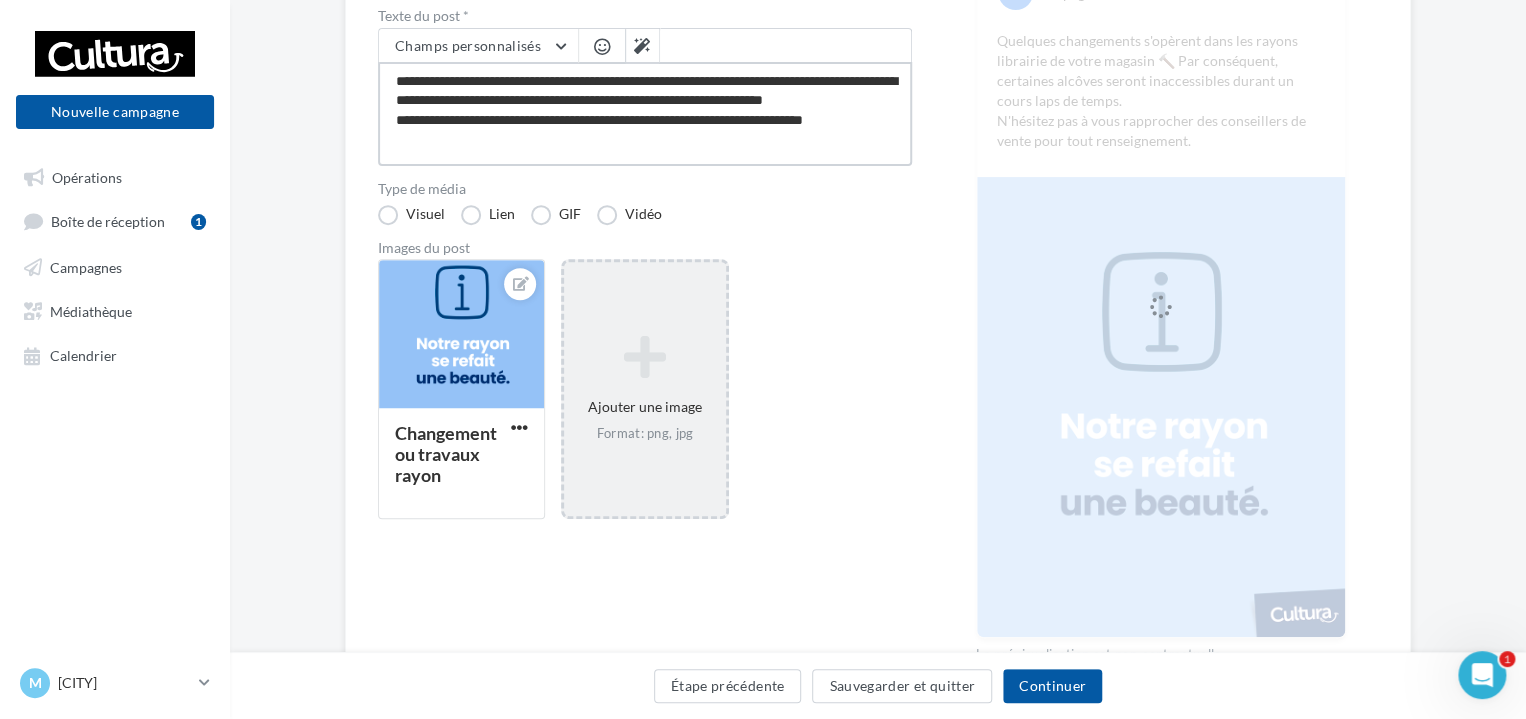 click on "**********" at bounding box center [645, 114] 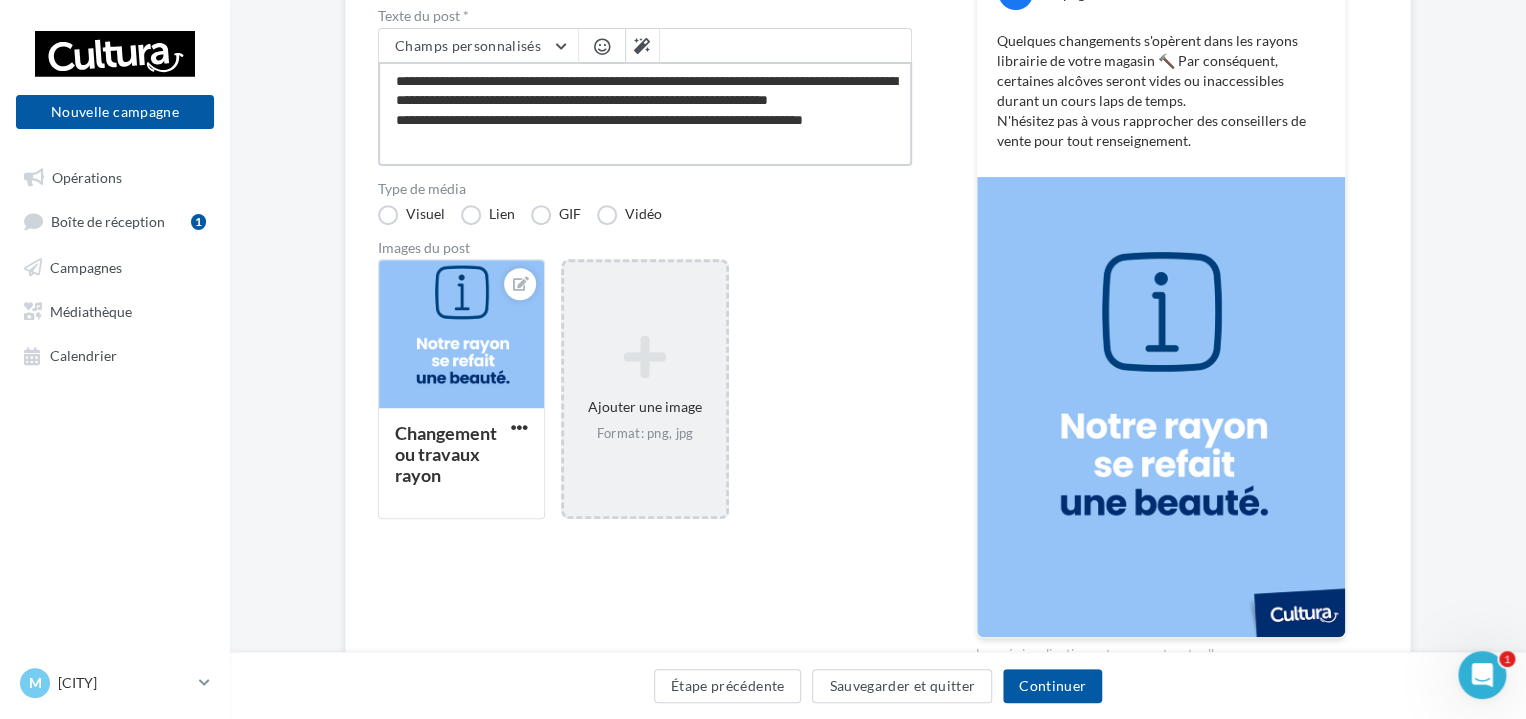click on "**********" at bounding box center [645, 114] 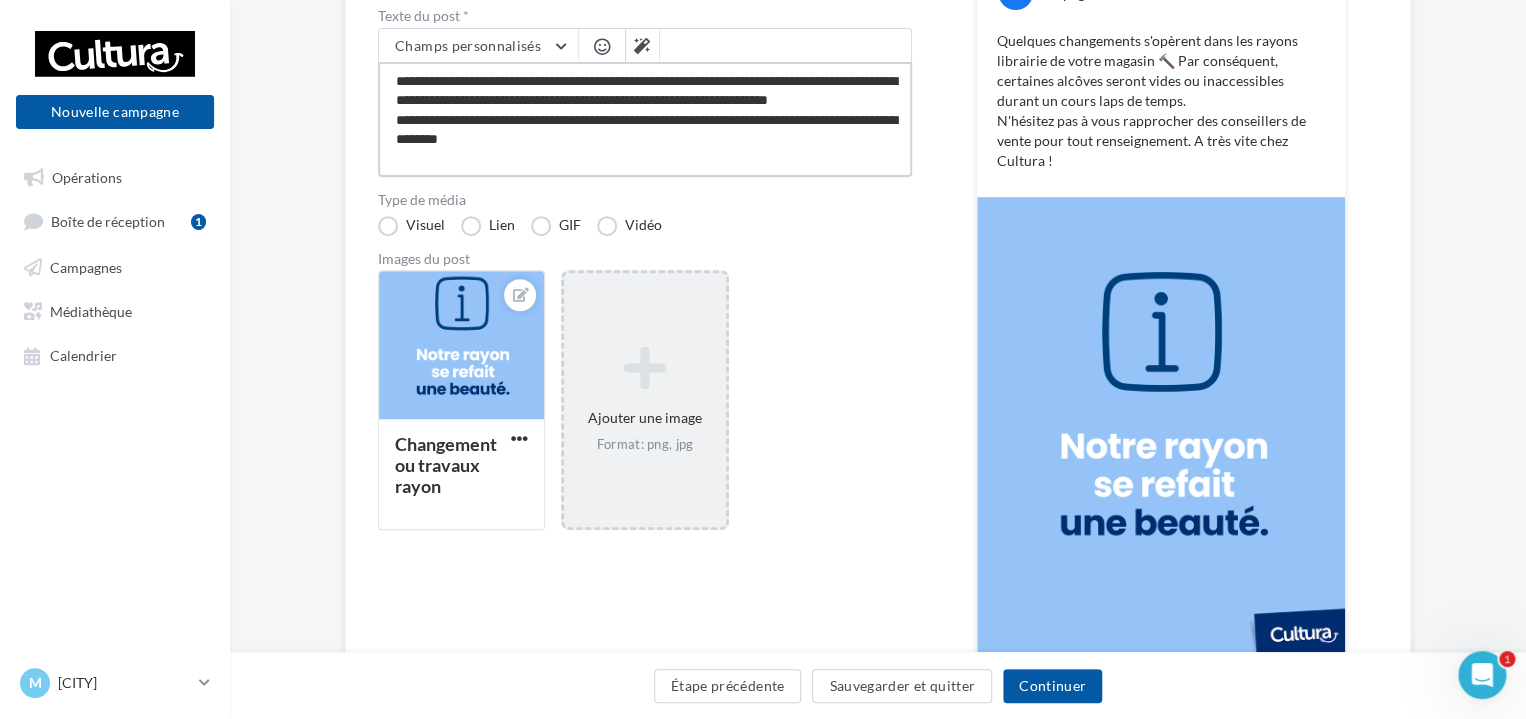 click on "**********" at bounding box center [645, 119] 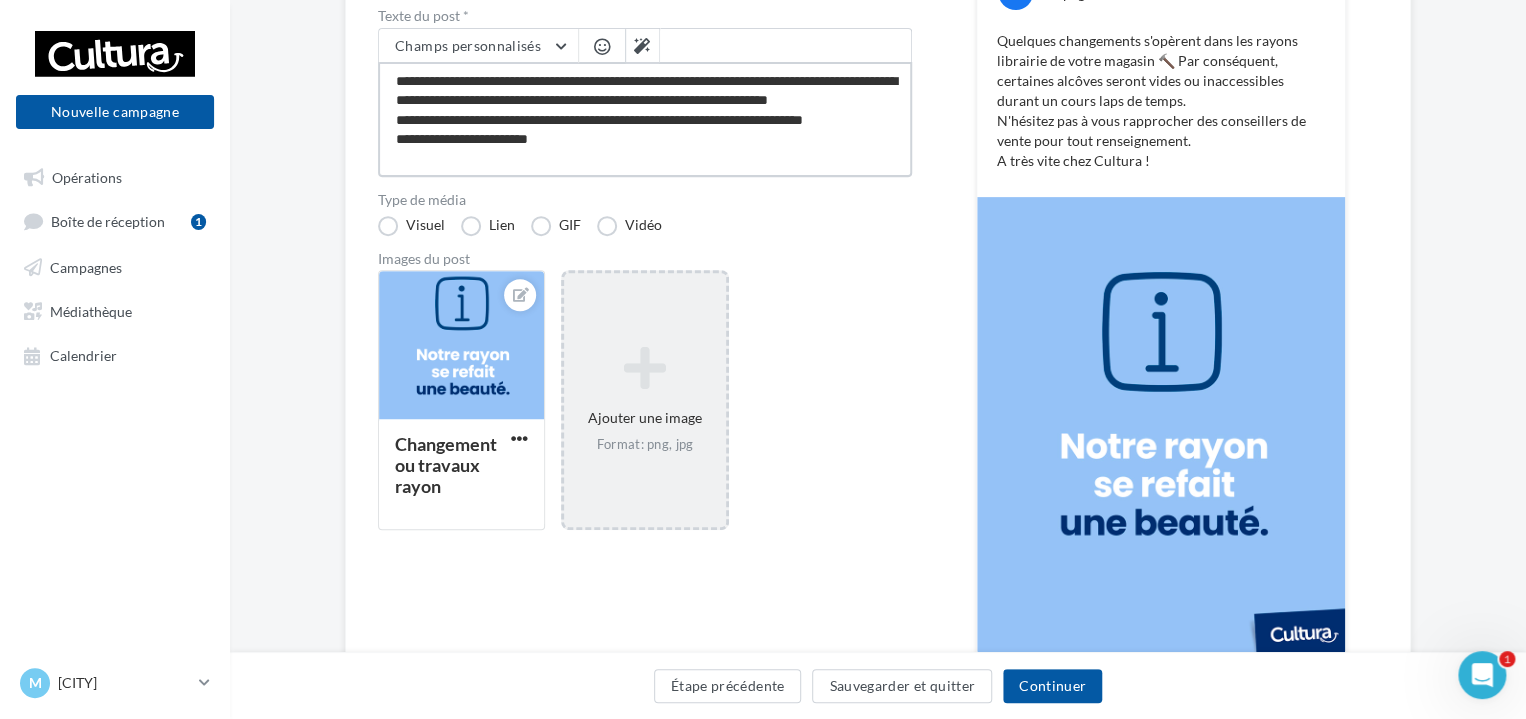 click on "**********" at bounding box center (645, 119) 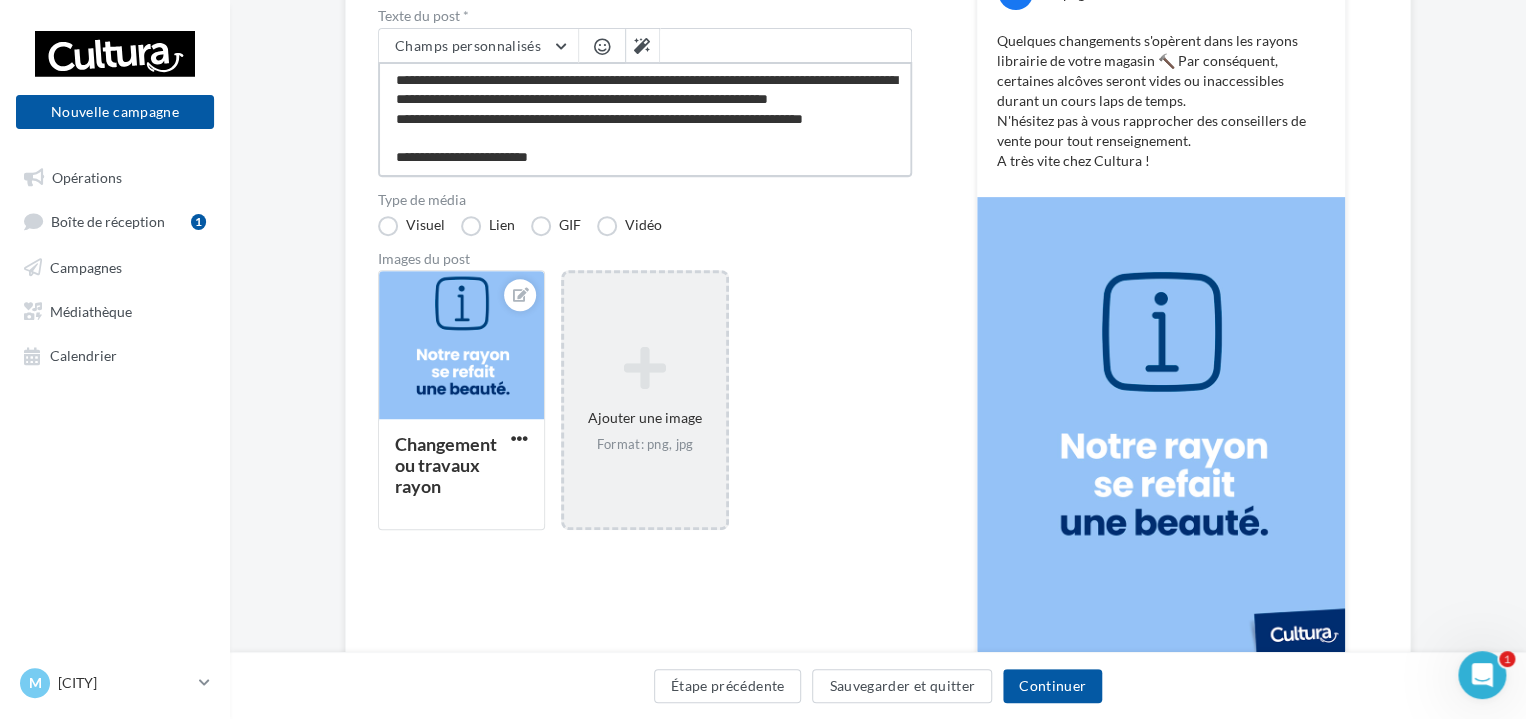 scroll, scrollTop: 38, scrollLeft: 0, axis: vertical 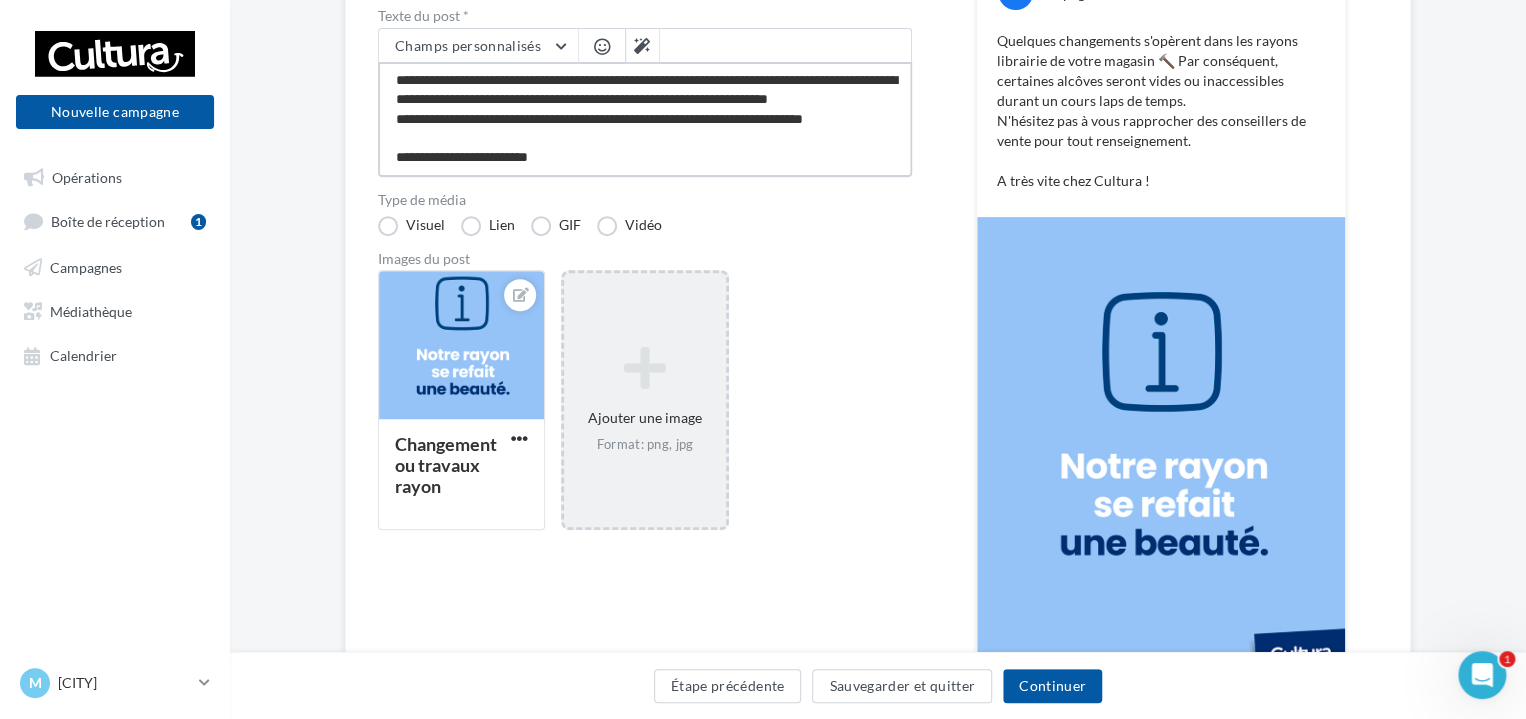 drag, startPoint x: 560, startPoint y: 153, endPoint x: 371, endPoint y: 137, distance: 189.67604 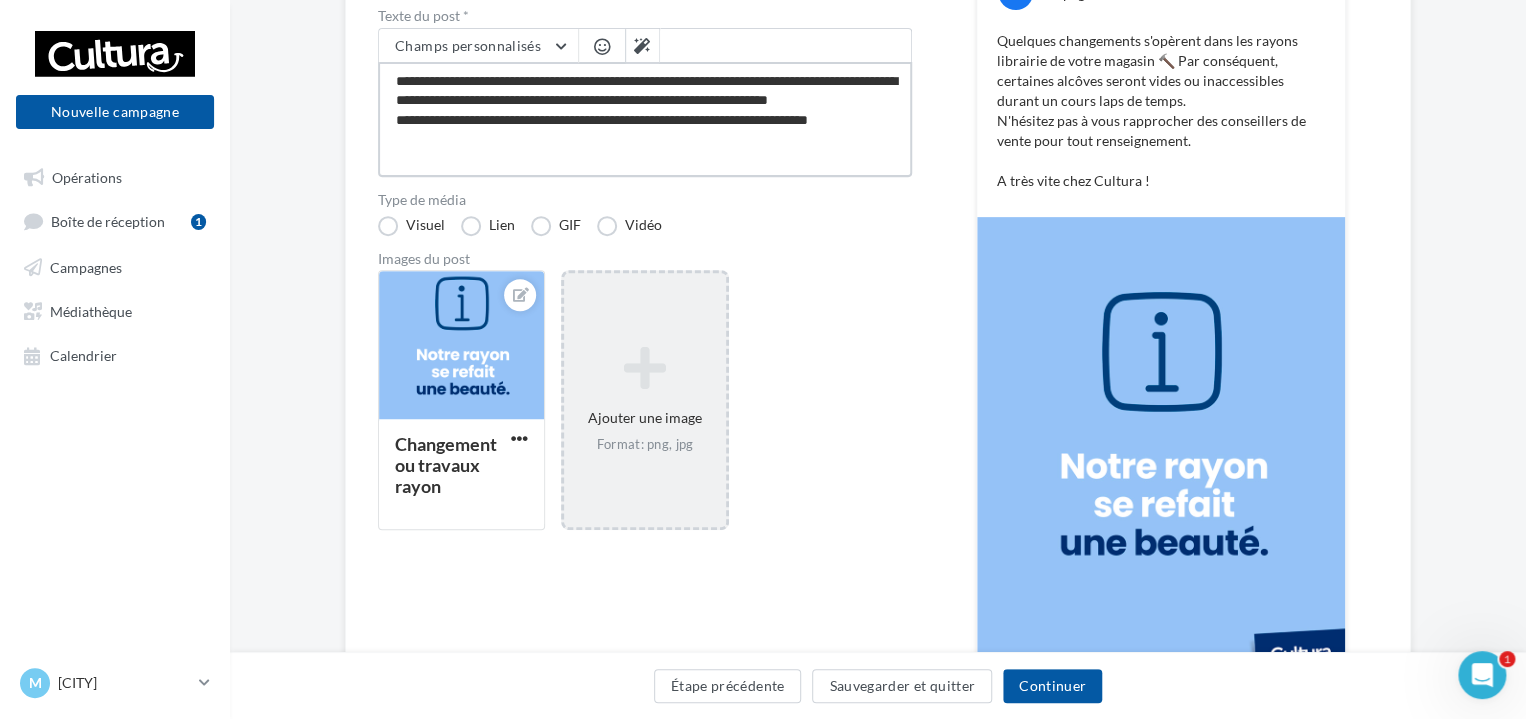scroll, scrollTop: 0, scrollLeft: 0, axis: both 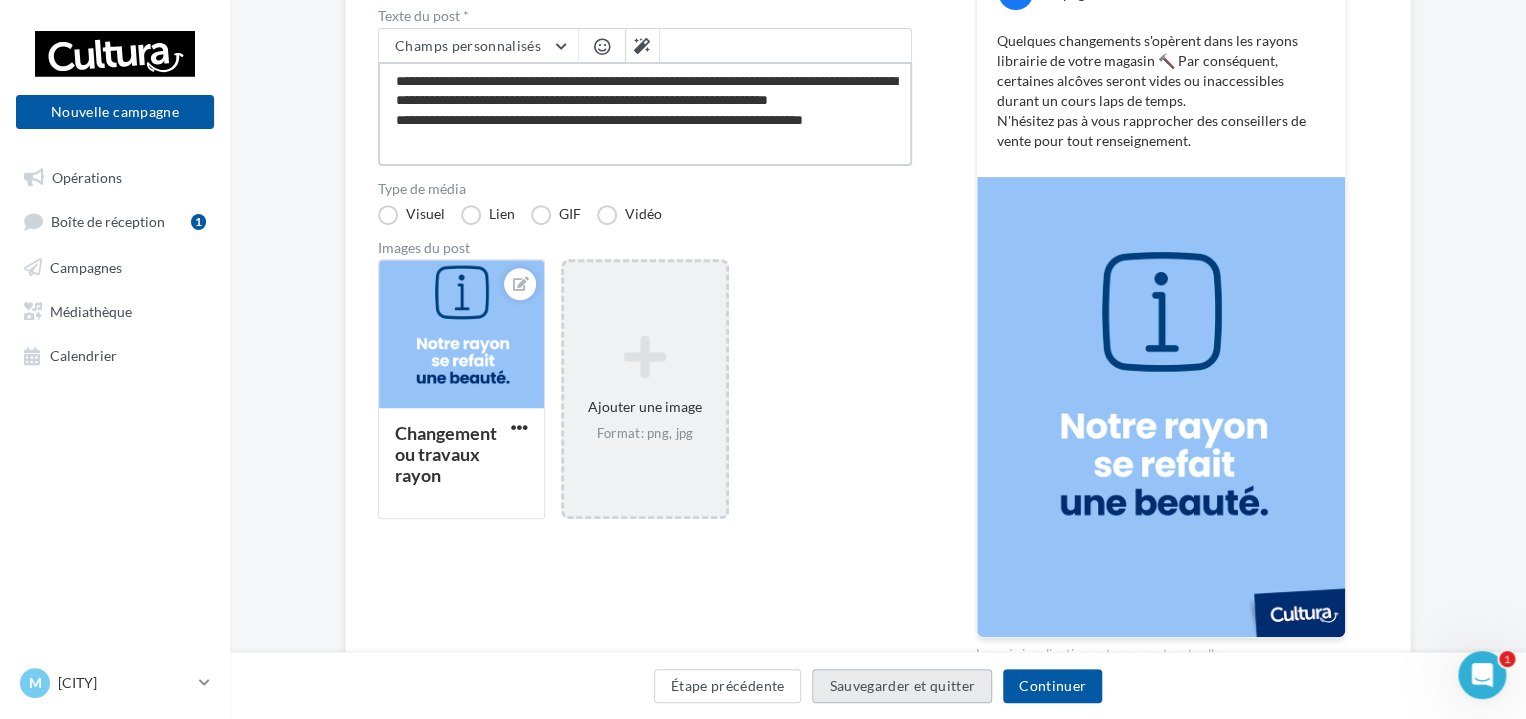 type on "**********" 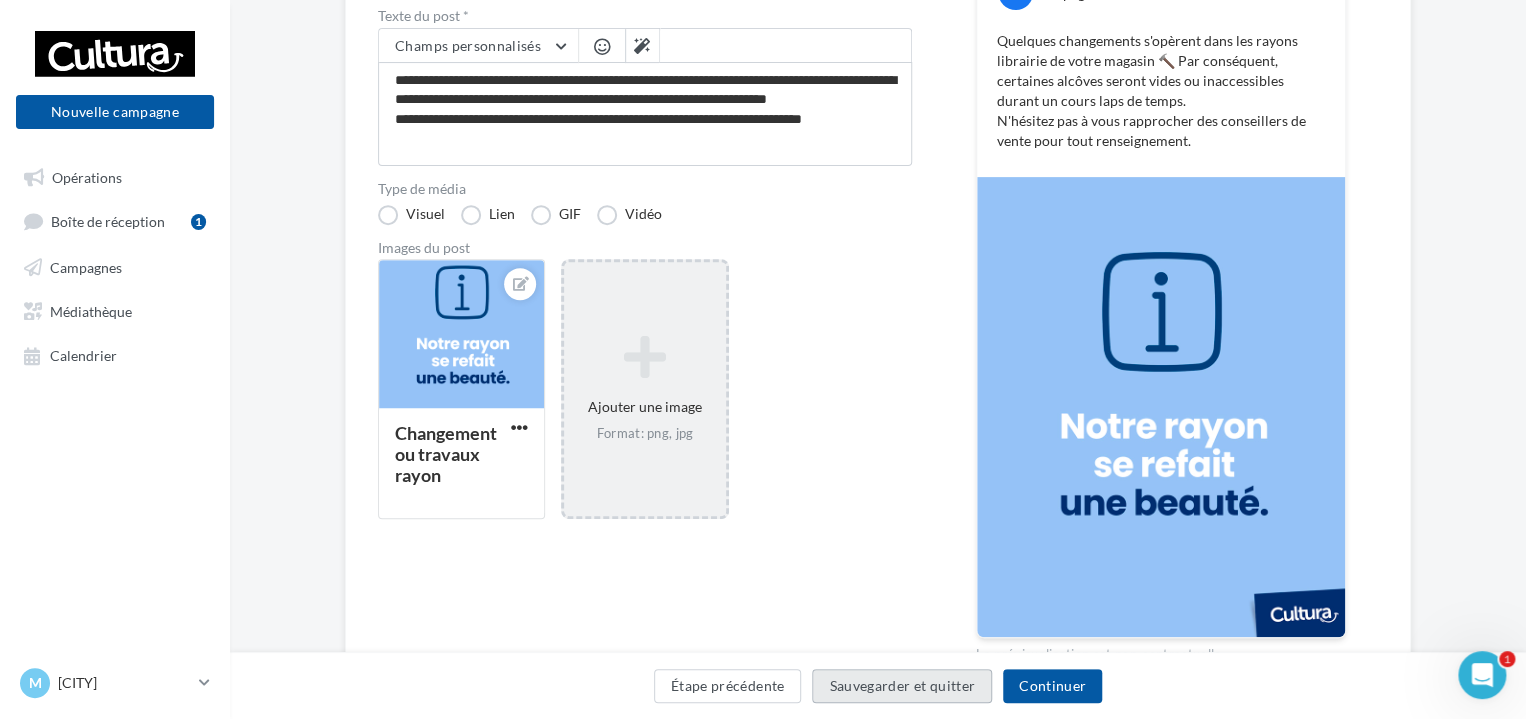 click on "Sauvegarder et quitter" at bounding box center [902, 686] 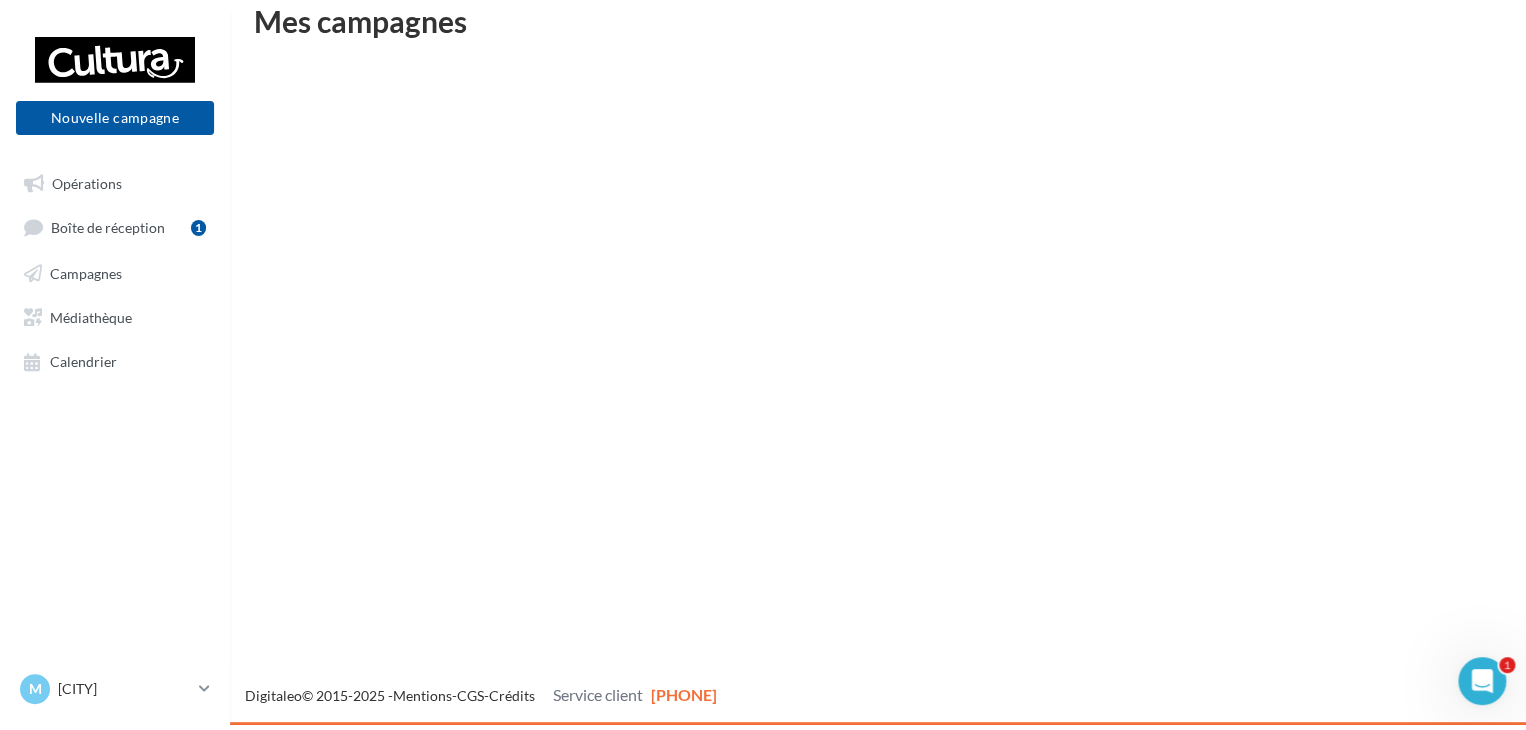 scroll, scrollTop: 32, scrollLeft: 0, axis: vertical 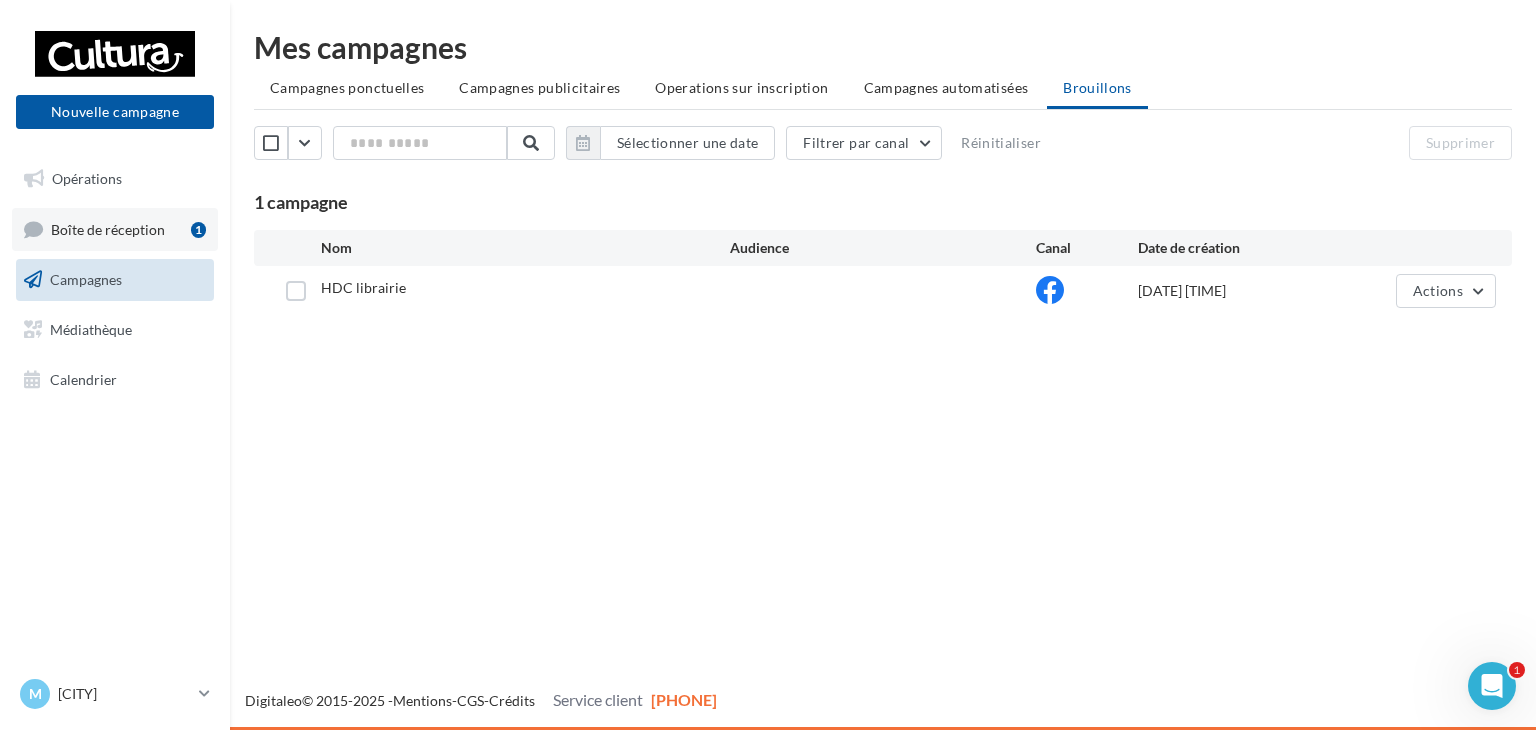 click on "Boîte de réception" at bounding box center [108, 228] 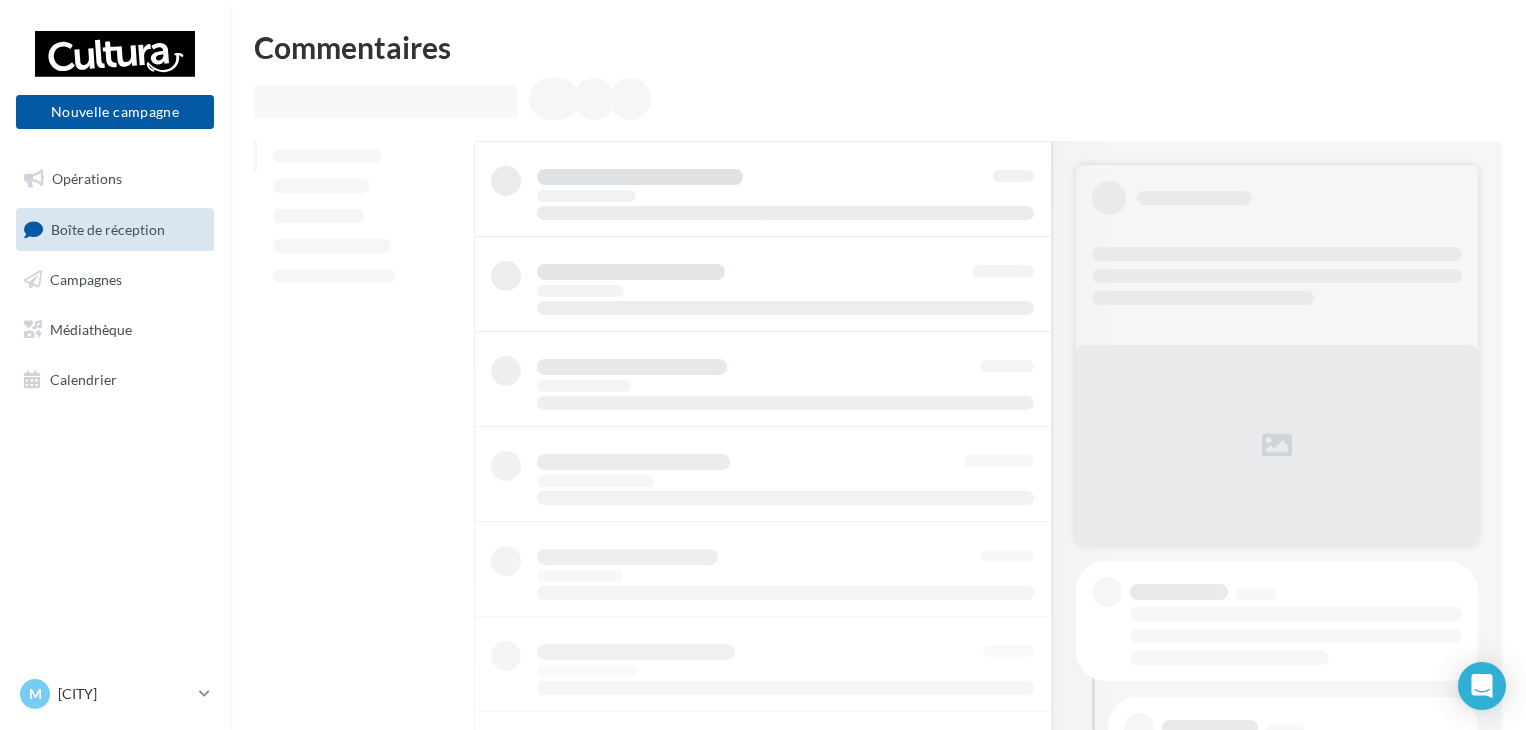 scroll, scrollTop: 0, scrollLeft: 0, axis: both 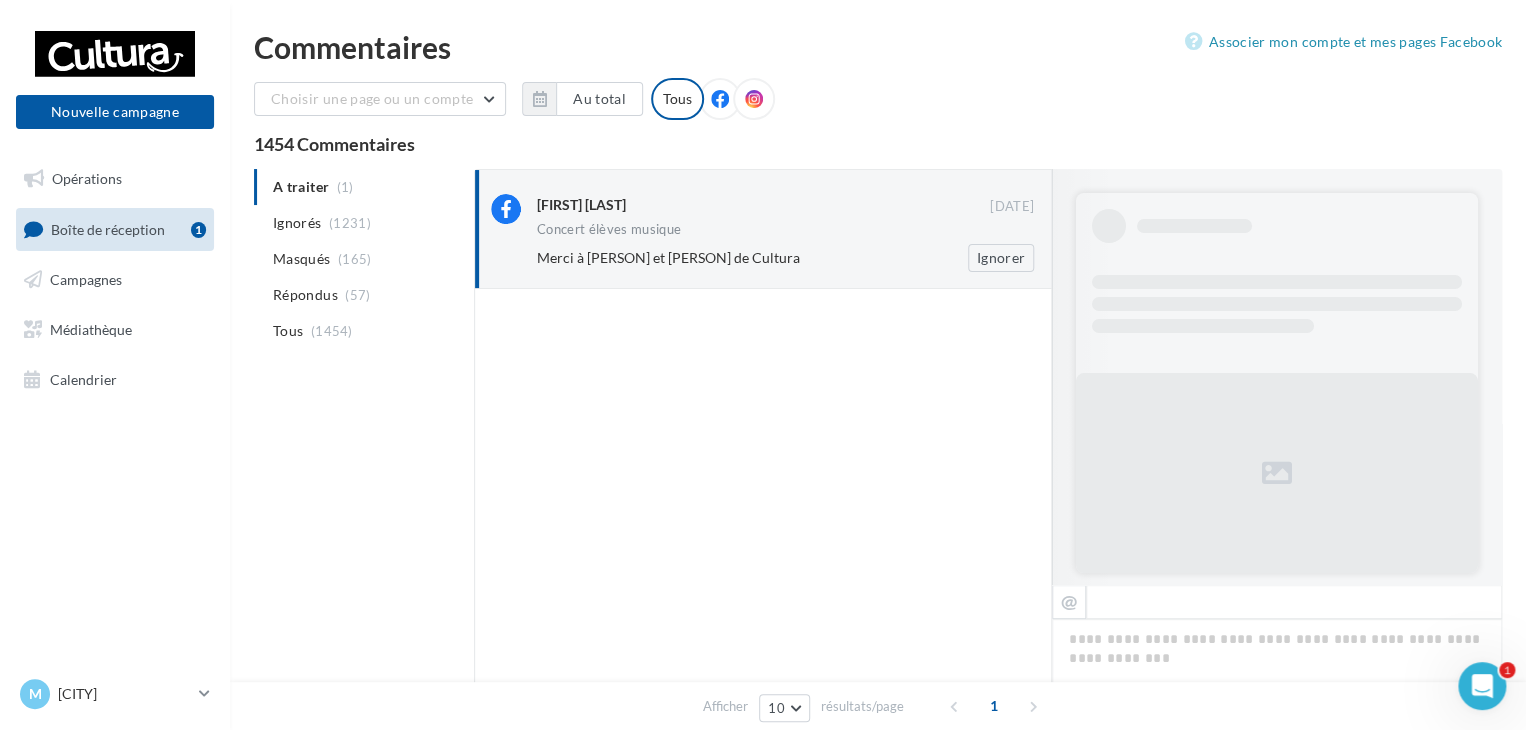 click on "Merci à Jean-François et Jérémy de Cultura" at bounding box center [668, 257] 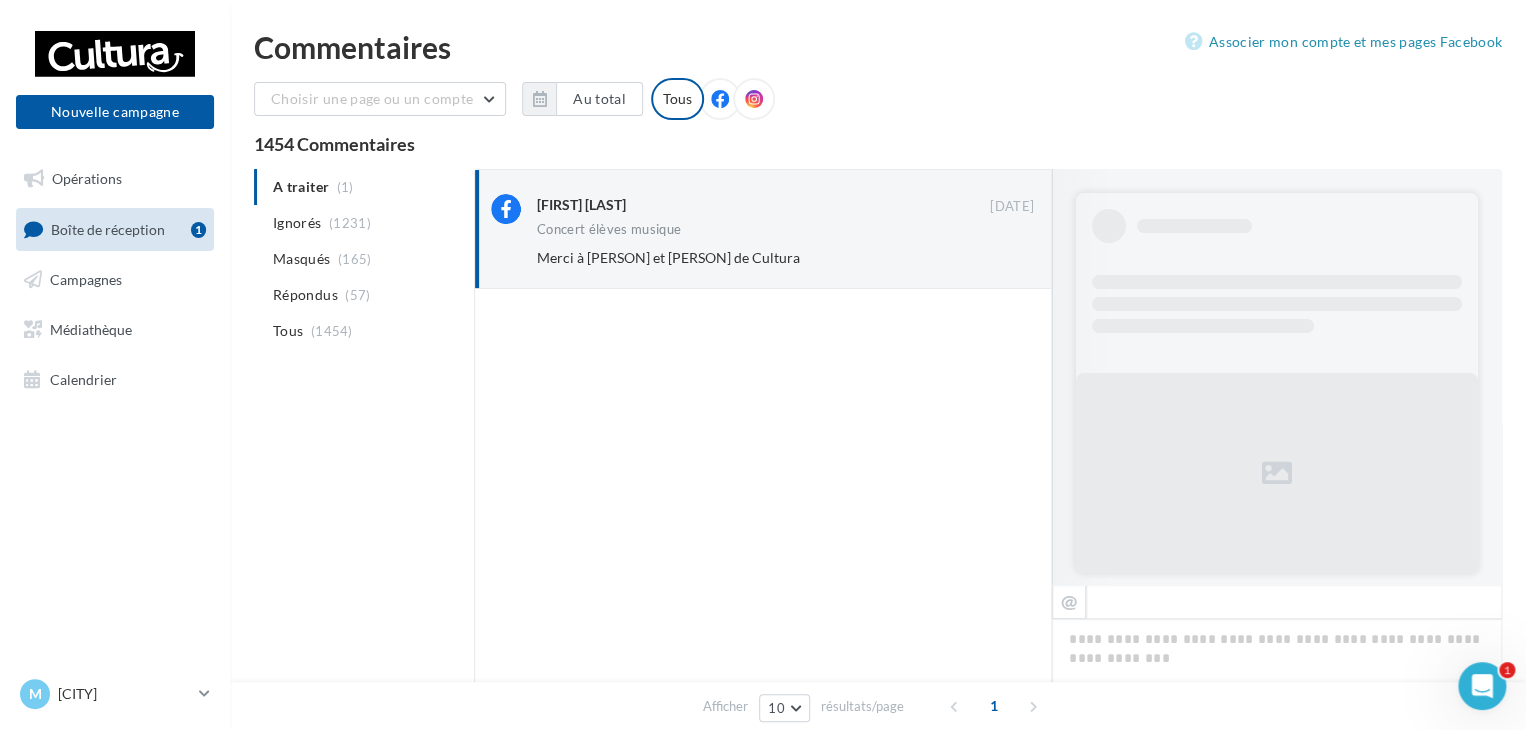 click on "A traiter
(1)
Ignorés
(1231)
Masqués
(165)
Répondus
(57)
Tous
(1454)" at bounding box center [360, 259] 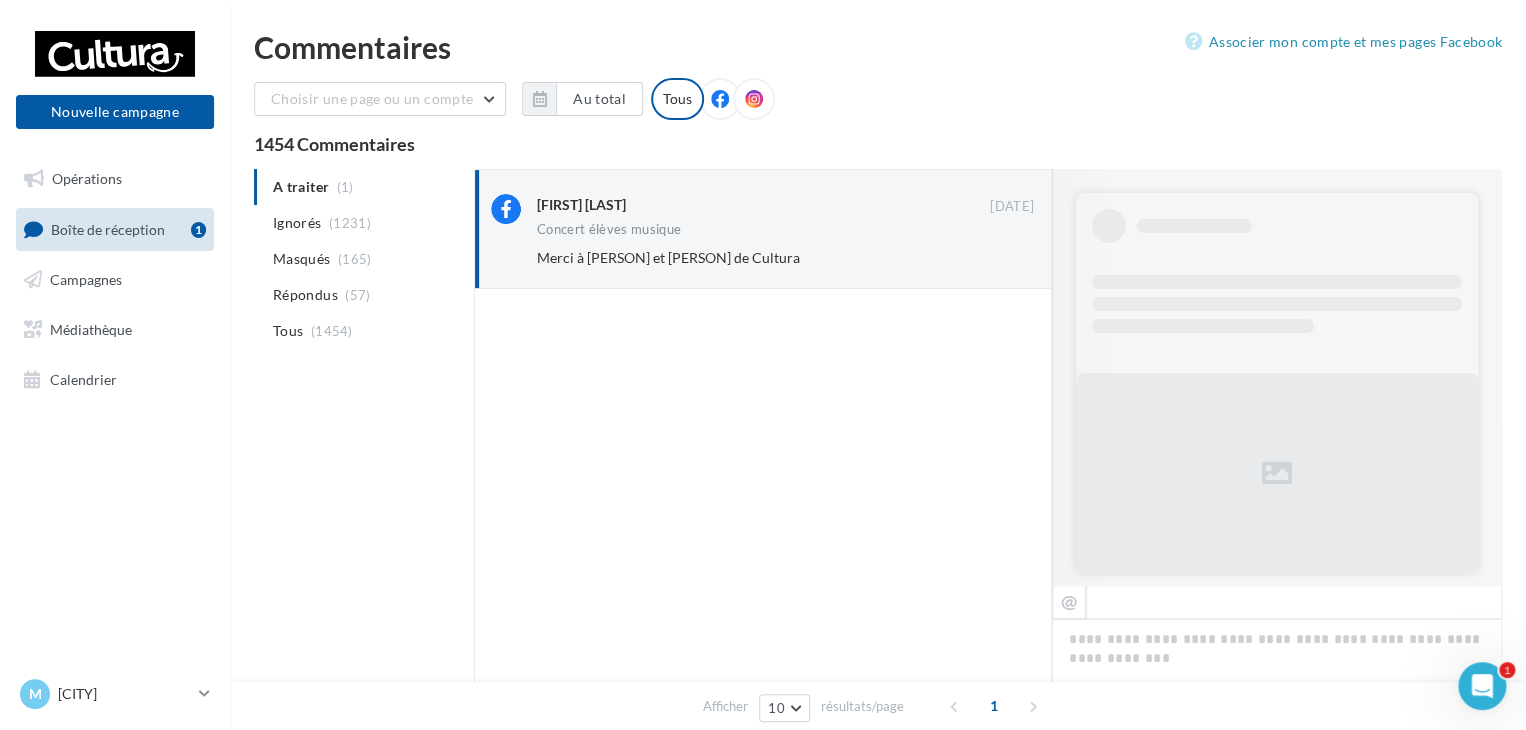 click on "A traiter
(1)
Ignorés
(1231)
Masqués
(165)
Répondus
(57)
Tous
(1454)" at bounding box center [360, 259] 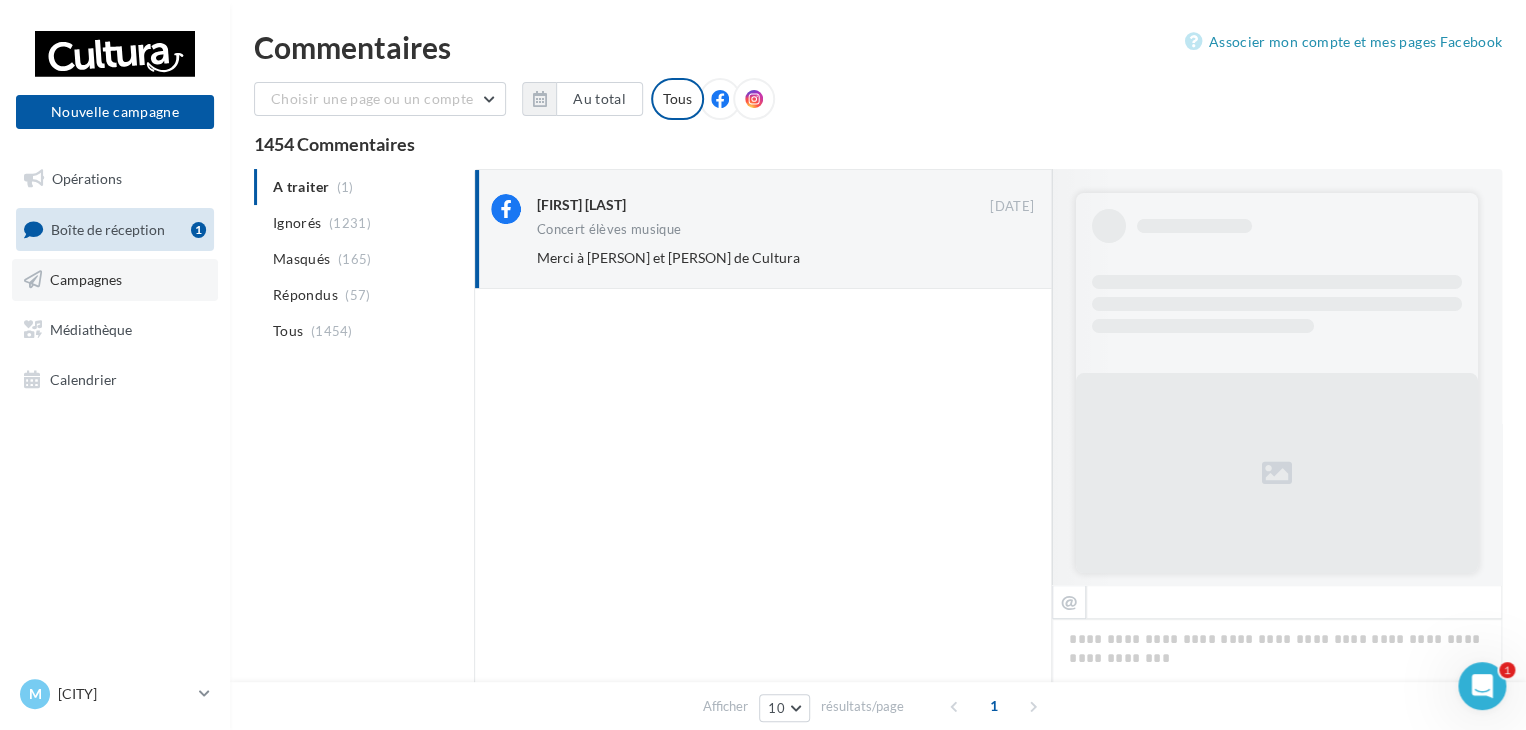 click on "Campagnes" at bounding box center (86, 279) 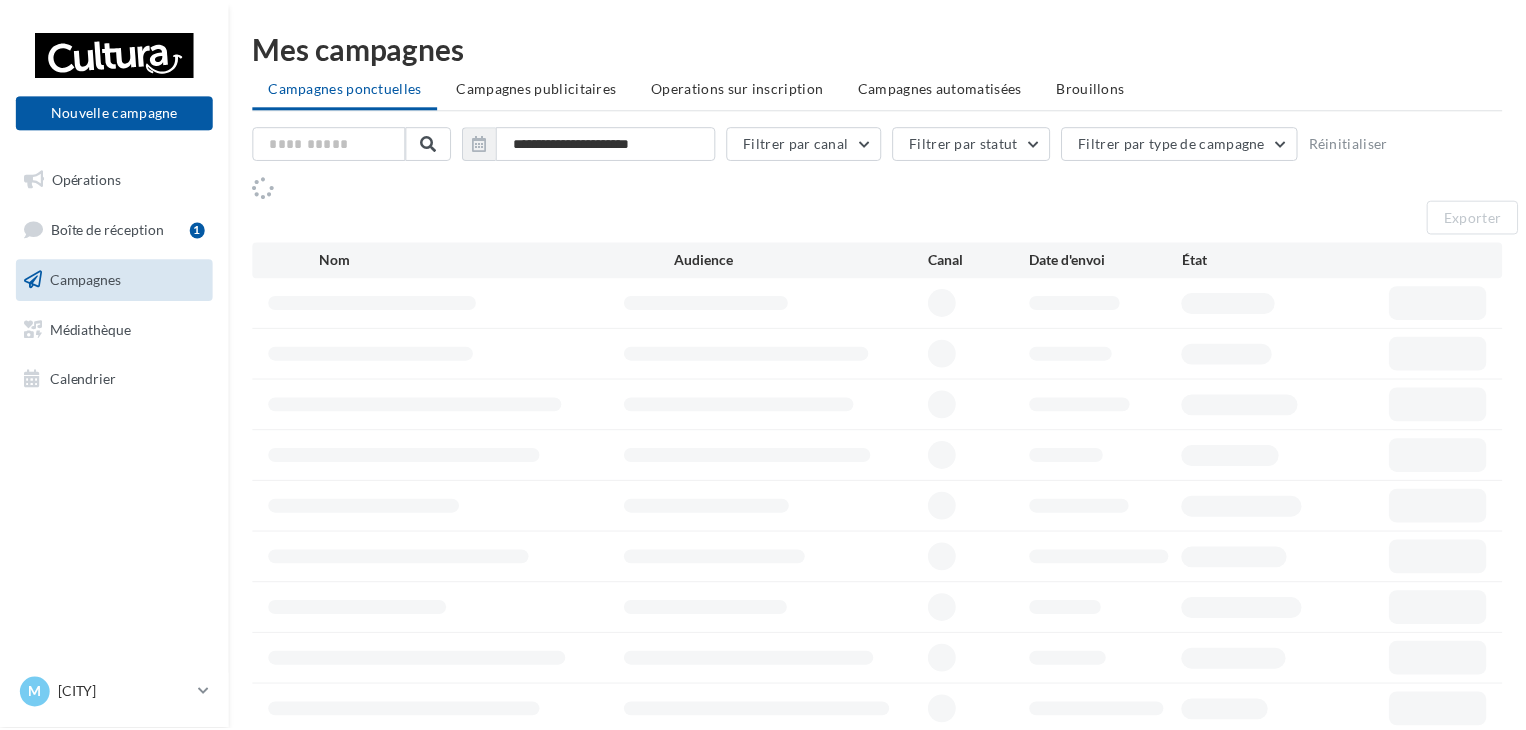 scroll, scrollTop: 0, scrollLeft: 0, axis: both 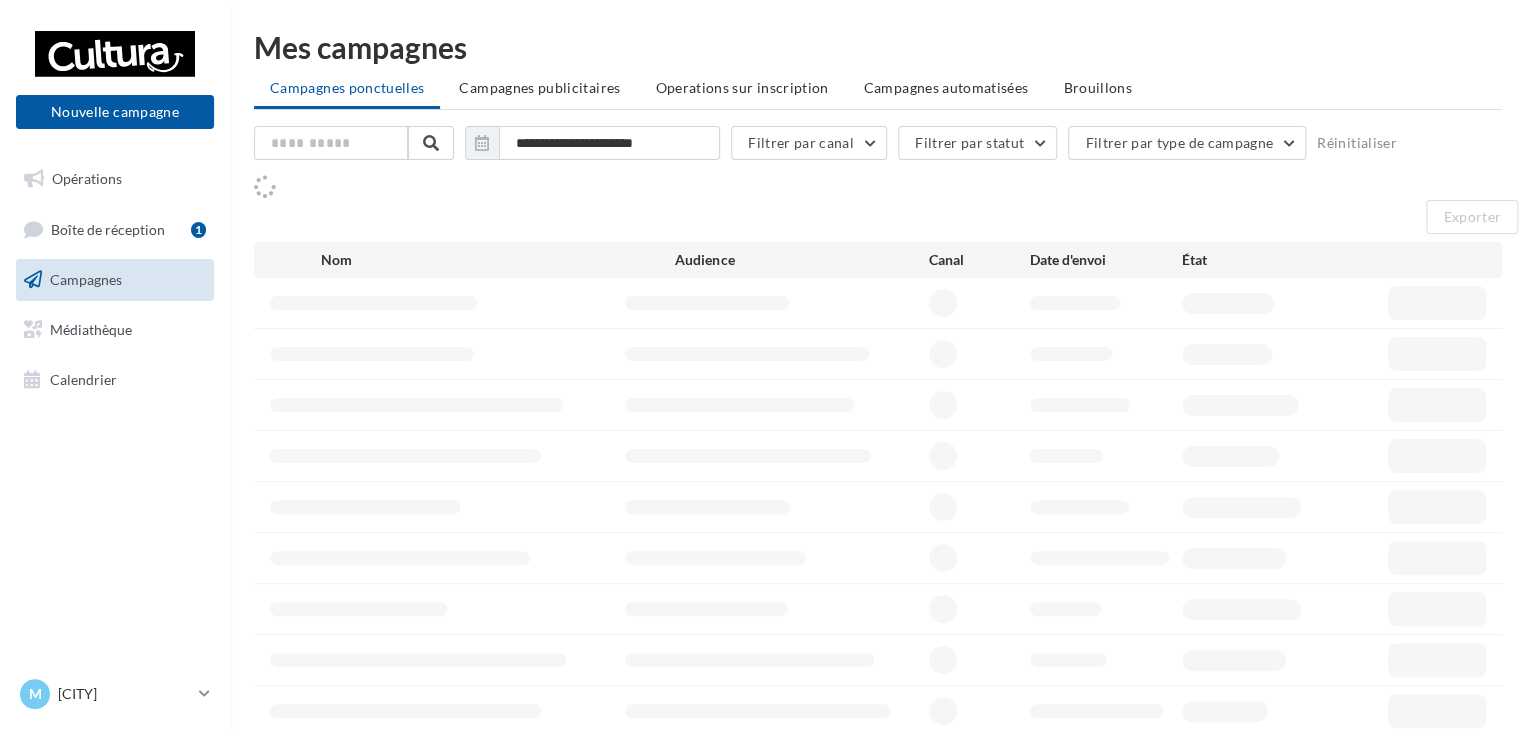 click on "Boîte de réception" at bounding box center [108, 228] 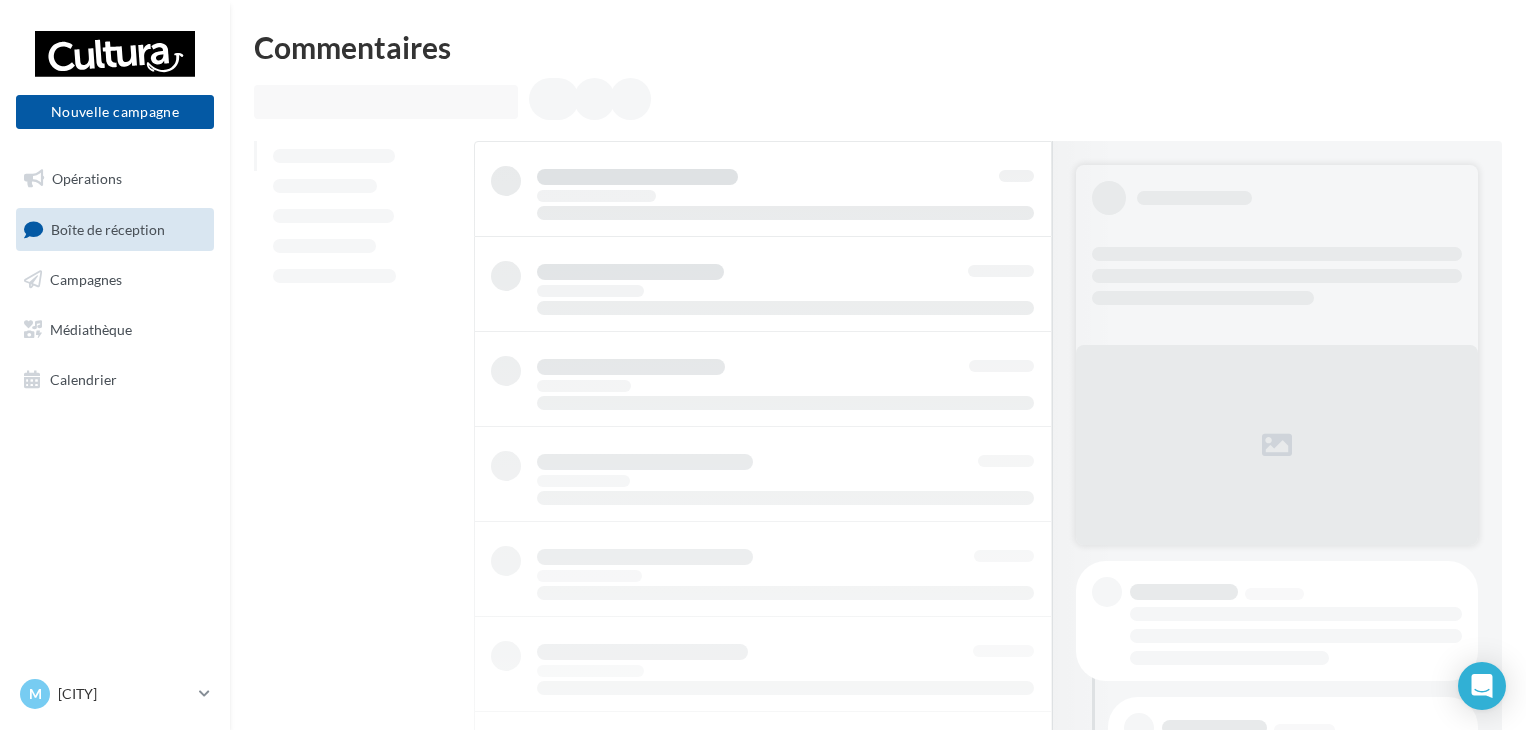 scroll, scrollTop: 0, scrollLeft: 0, axis: both 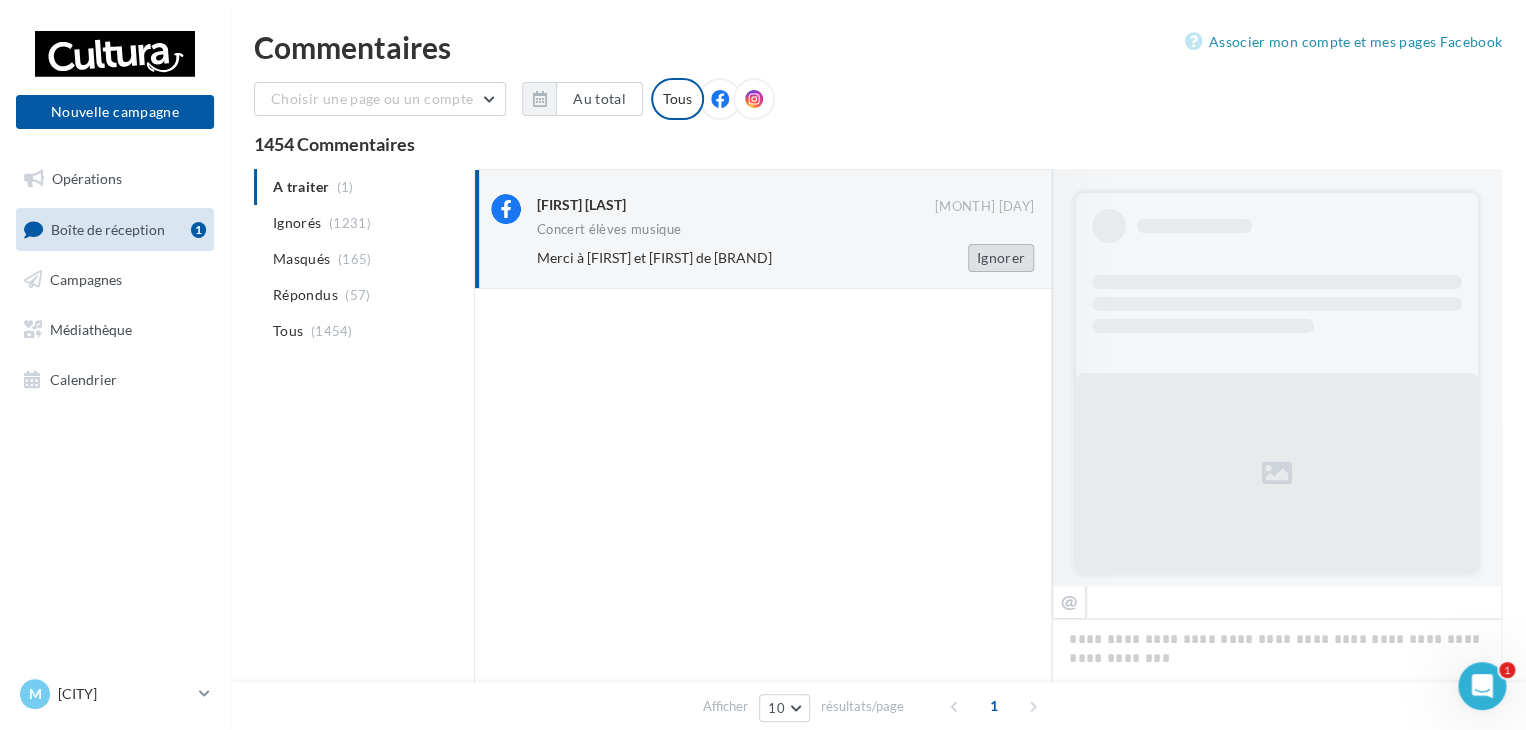 click on "Ignorer" at bounding box center [1001, 258] 